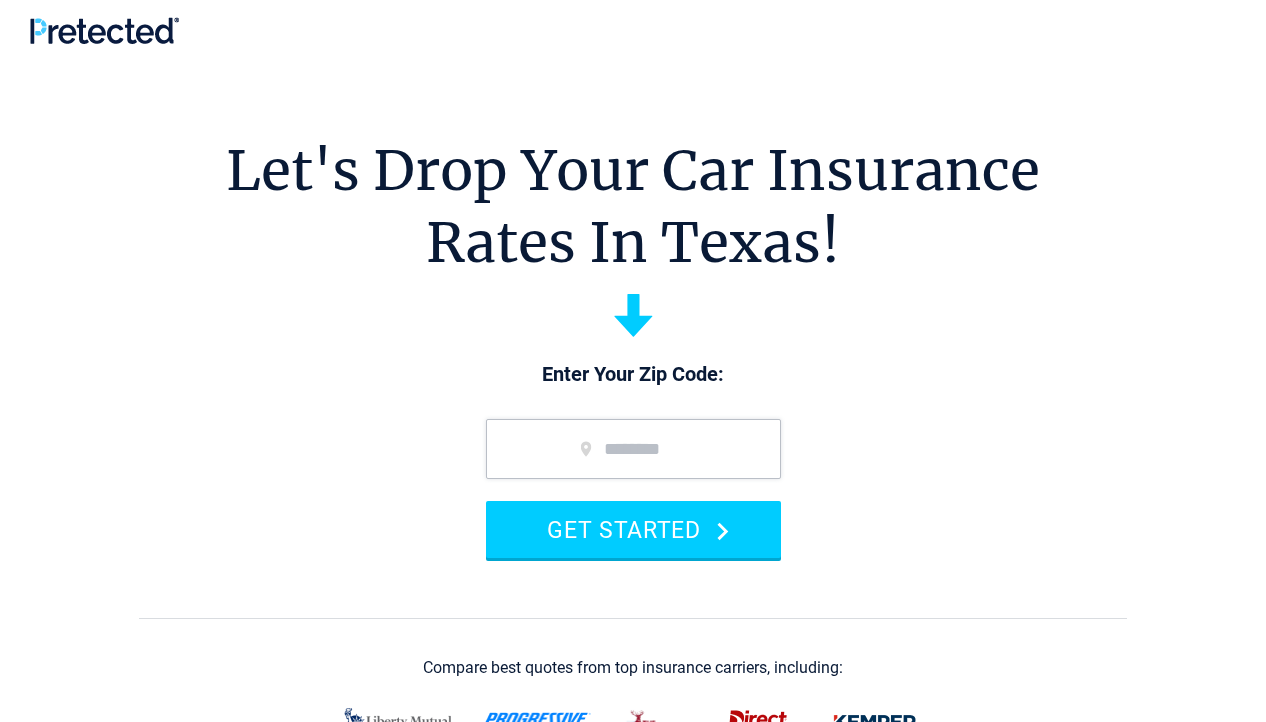 scroll, scrollTop: 0, scrollLeft: 0, axis: both 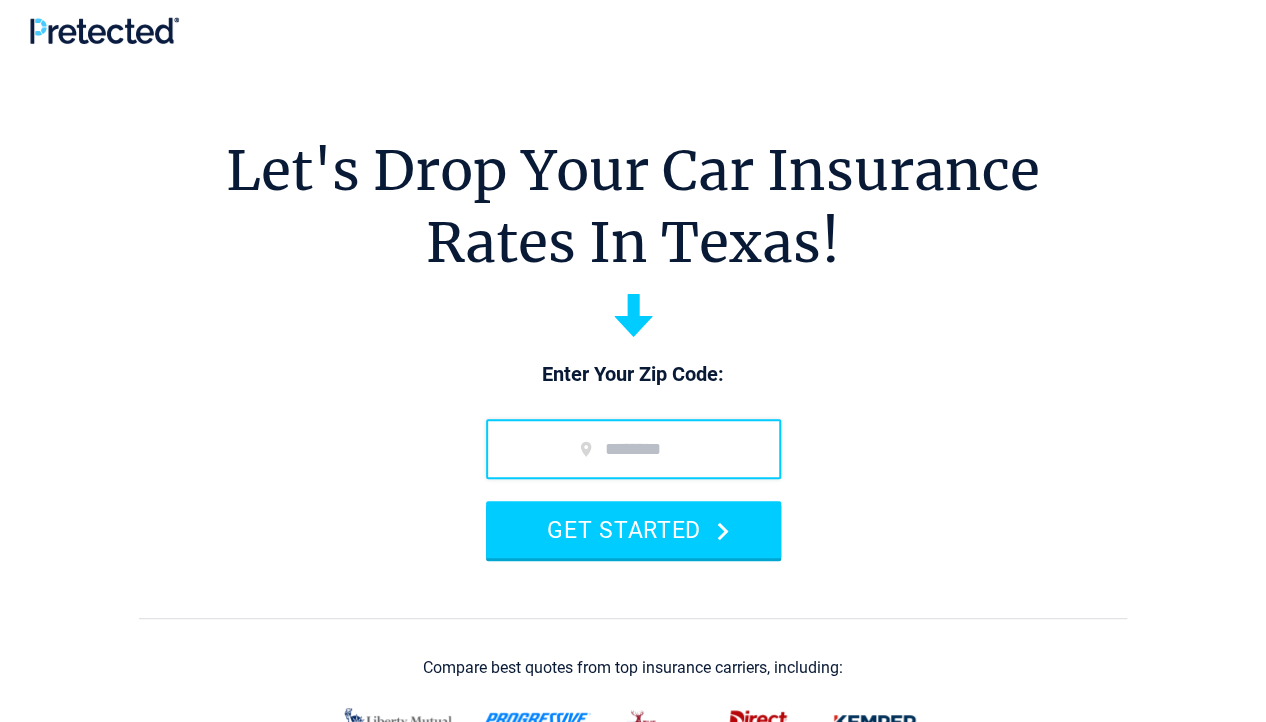 drag, startPoint x: 606, startPoint y: 442, endPoint x: 655, endPoint y: 435, distance: 49.497475 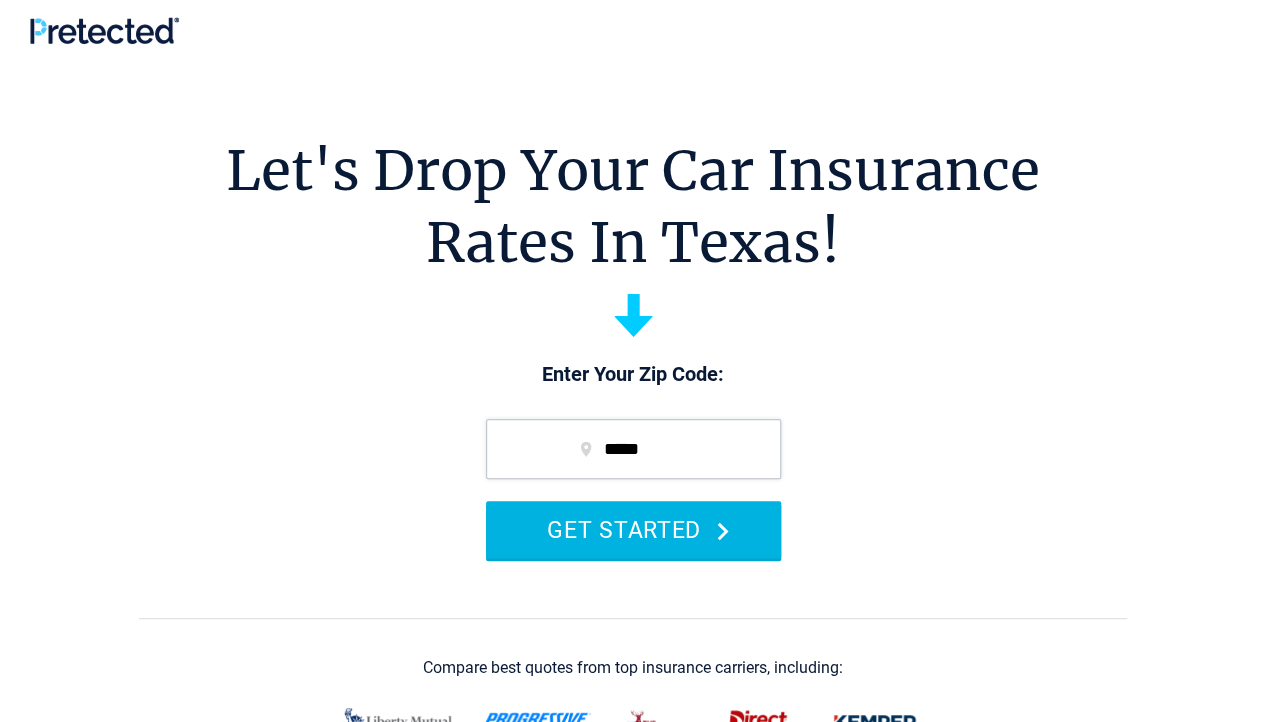 type on "*****" 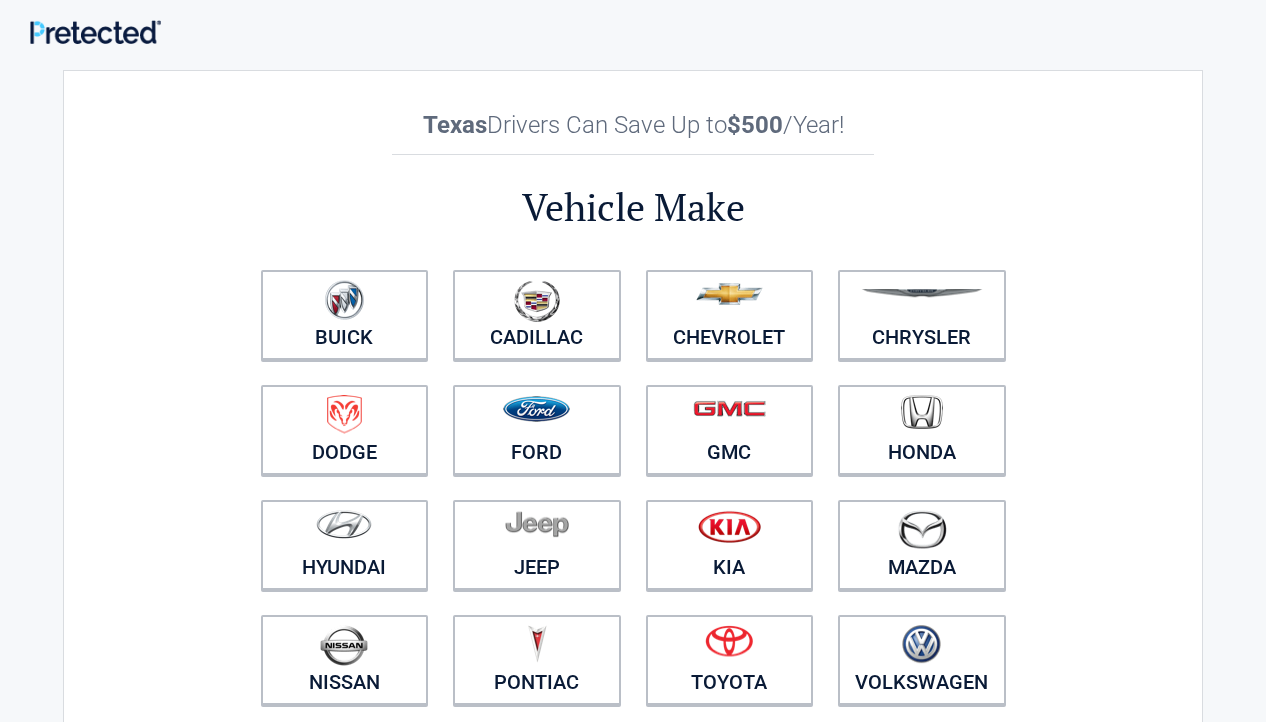 scroll, scrollTop: 0, scrollLeft: 0, axis: both 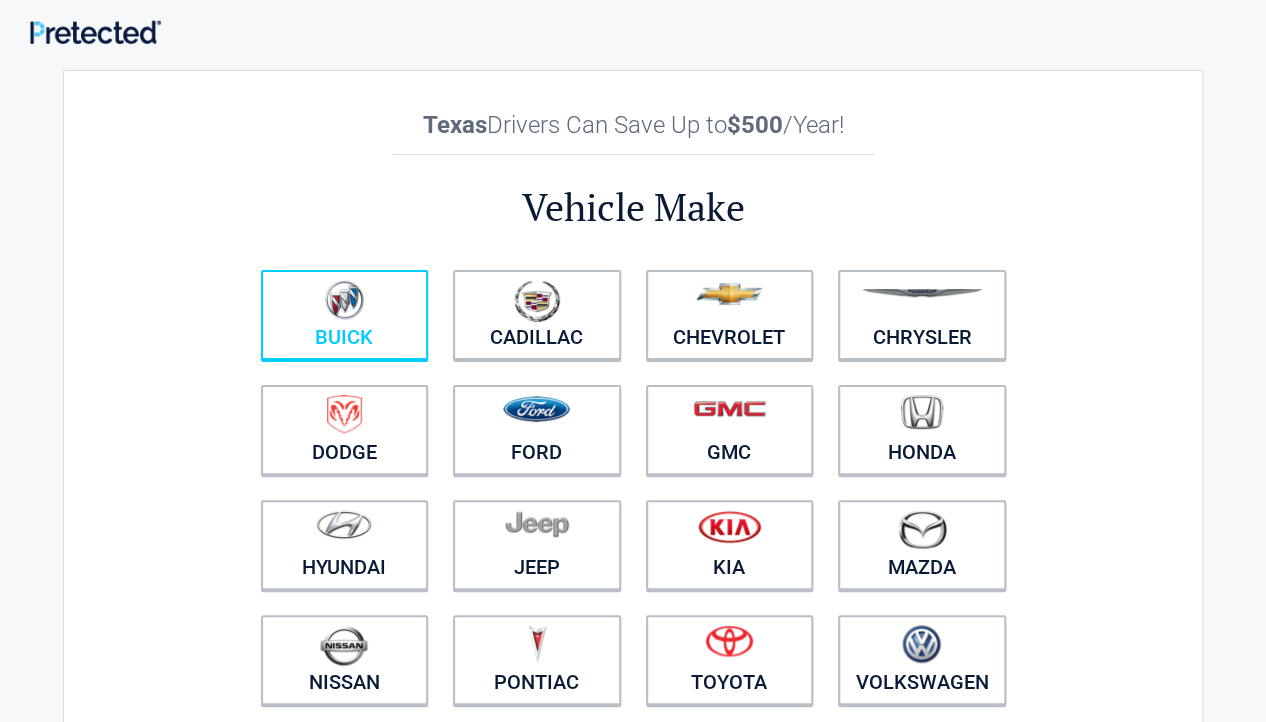 click on "Buick" at bounding box center [345, 315] 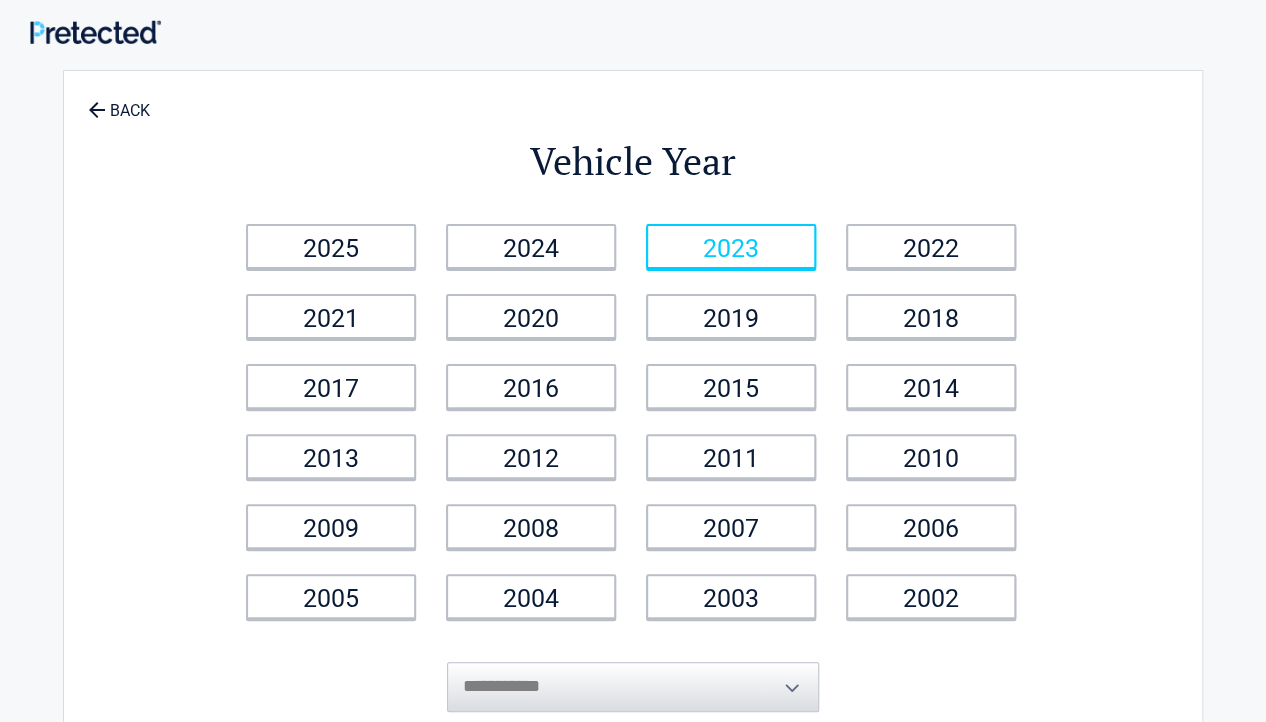 click on "2023" at bounding box center [731, 246] 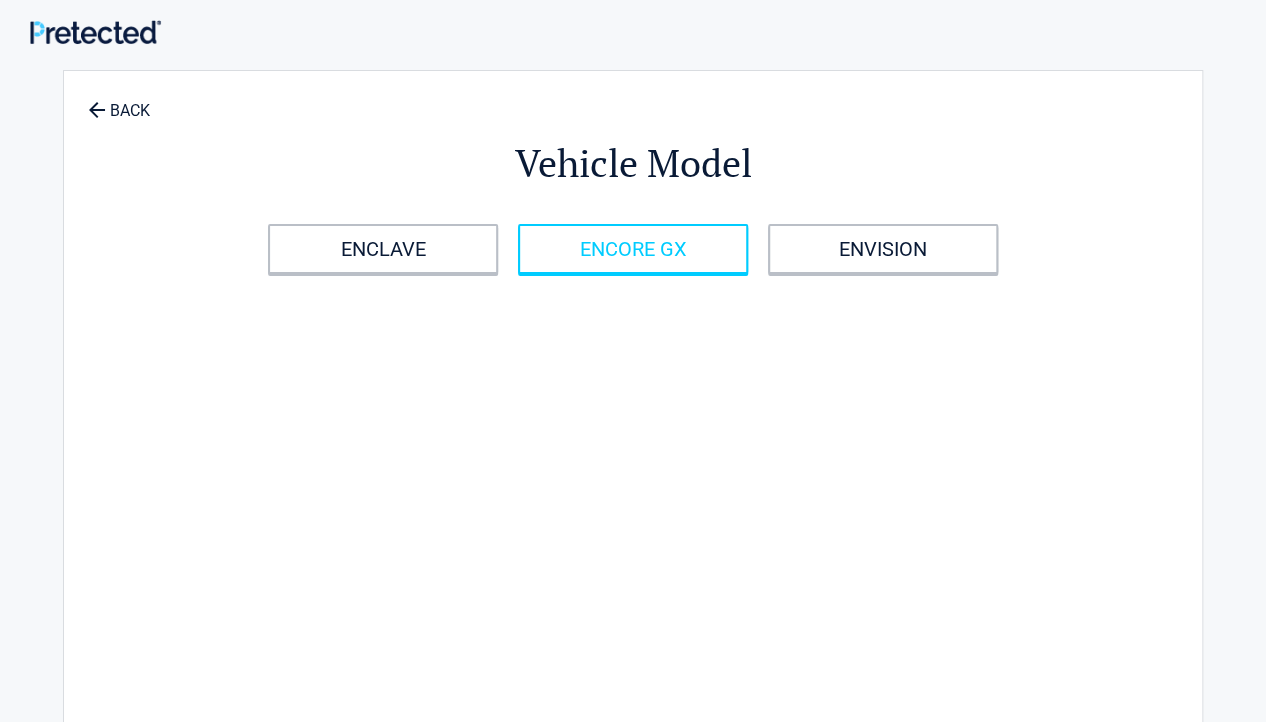 click on "ENCORE GX" at bounding box center (633, 249) 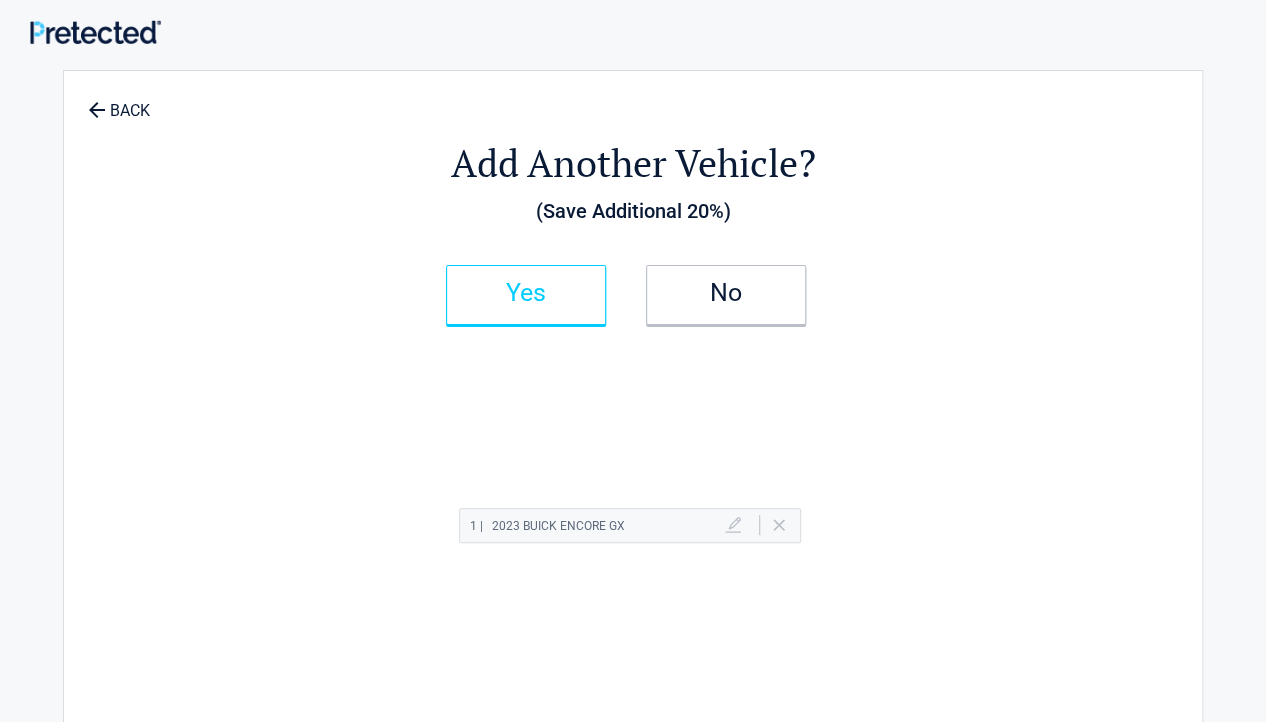click on "Yes" at bounding box center [526, 293] 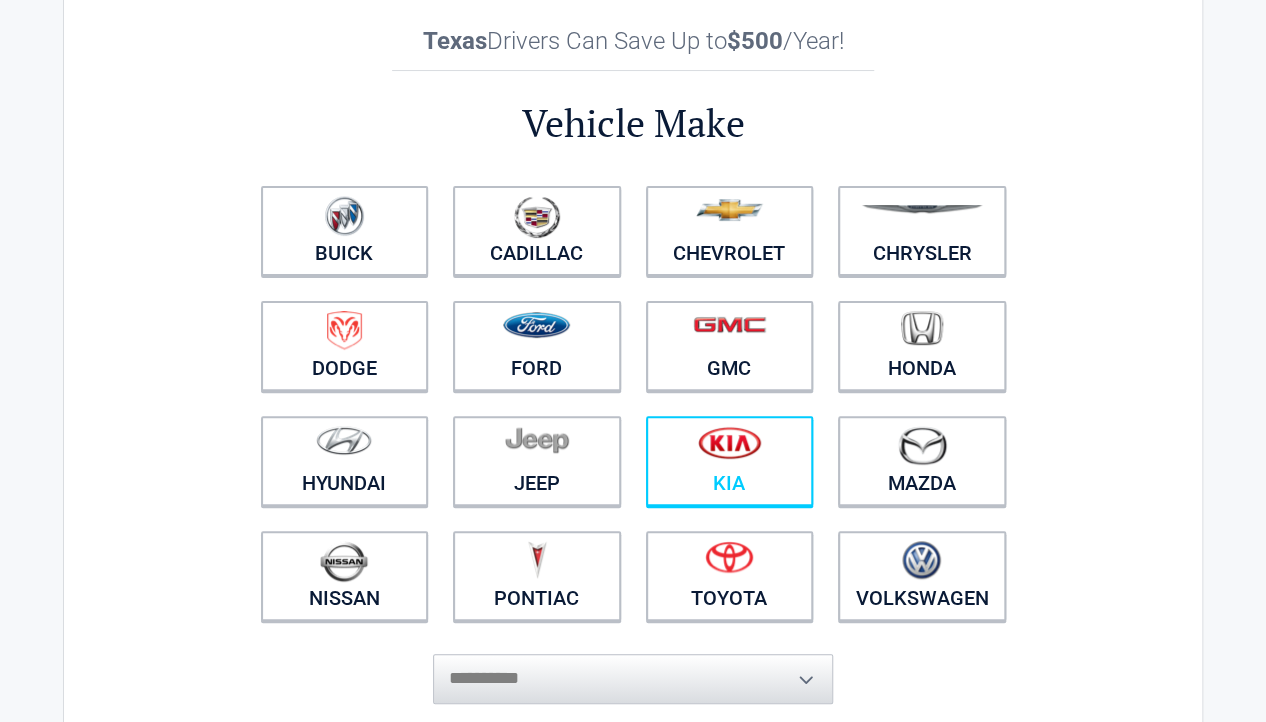 scroll, scrollTop: 105, scrollLeft: 0, axis: vertical 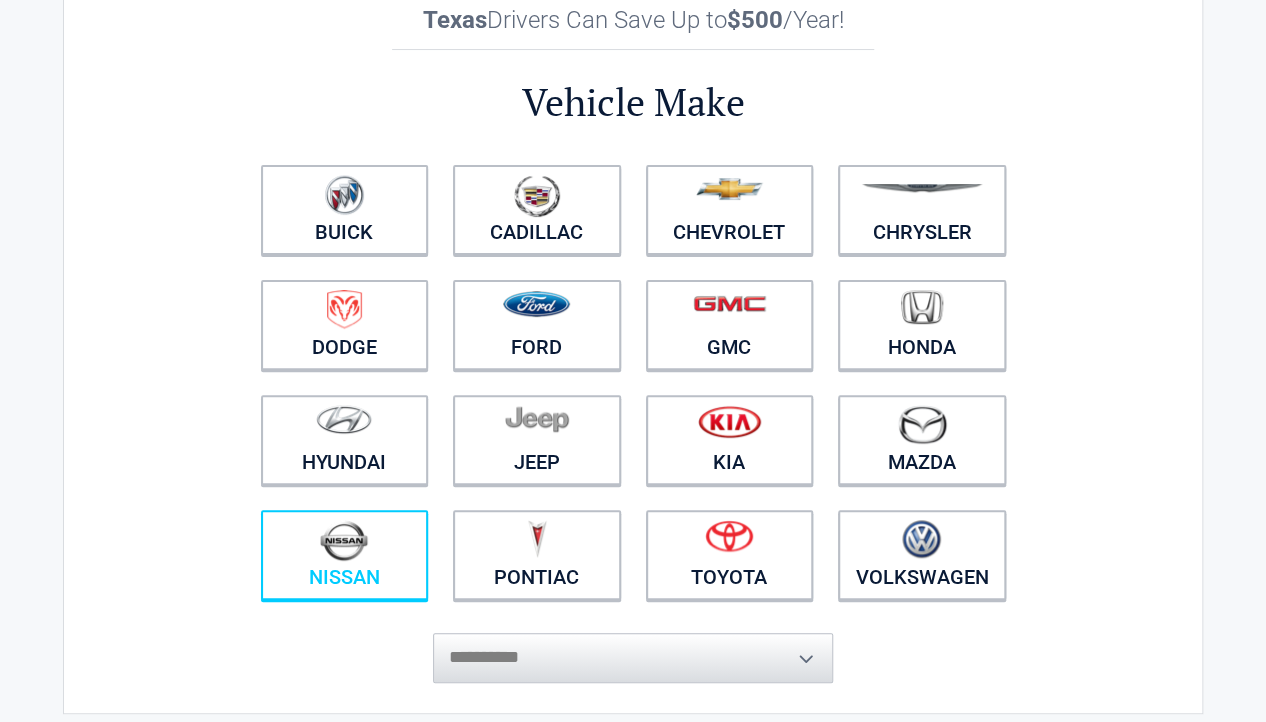 click on "Nissan" at bounding box center (345, 555) 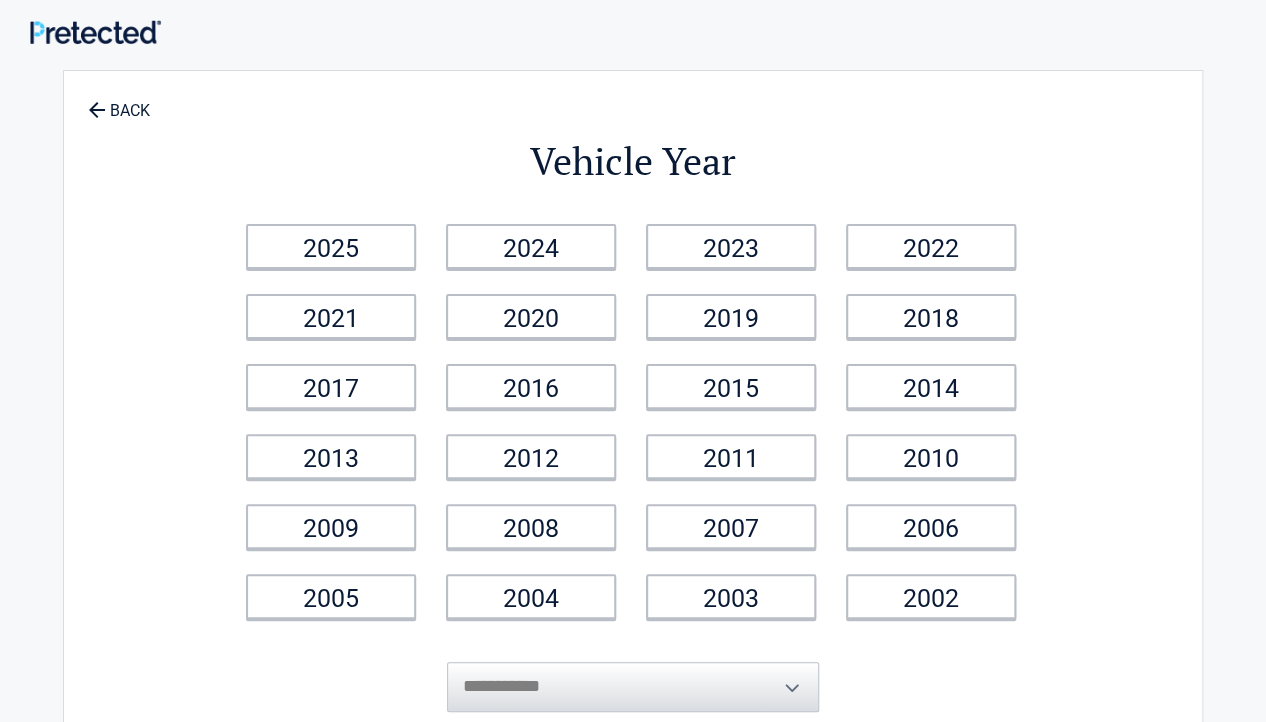 scroll, scrollTop: 0, scrollLeft: 0, axis: both 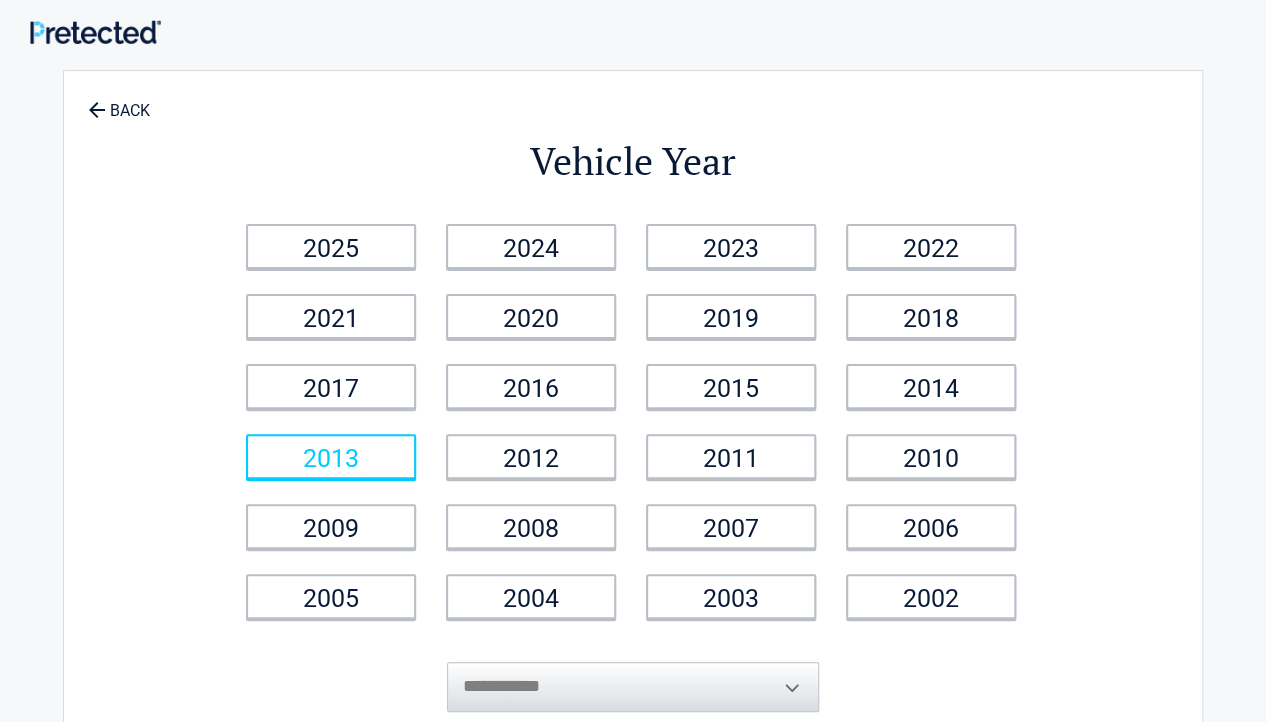 click on "2013" at bounding box center (331, 456) 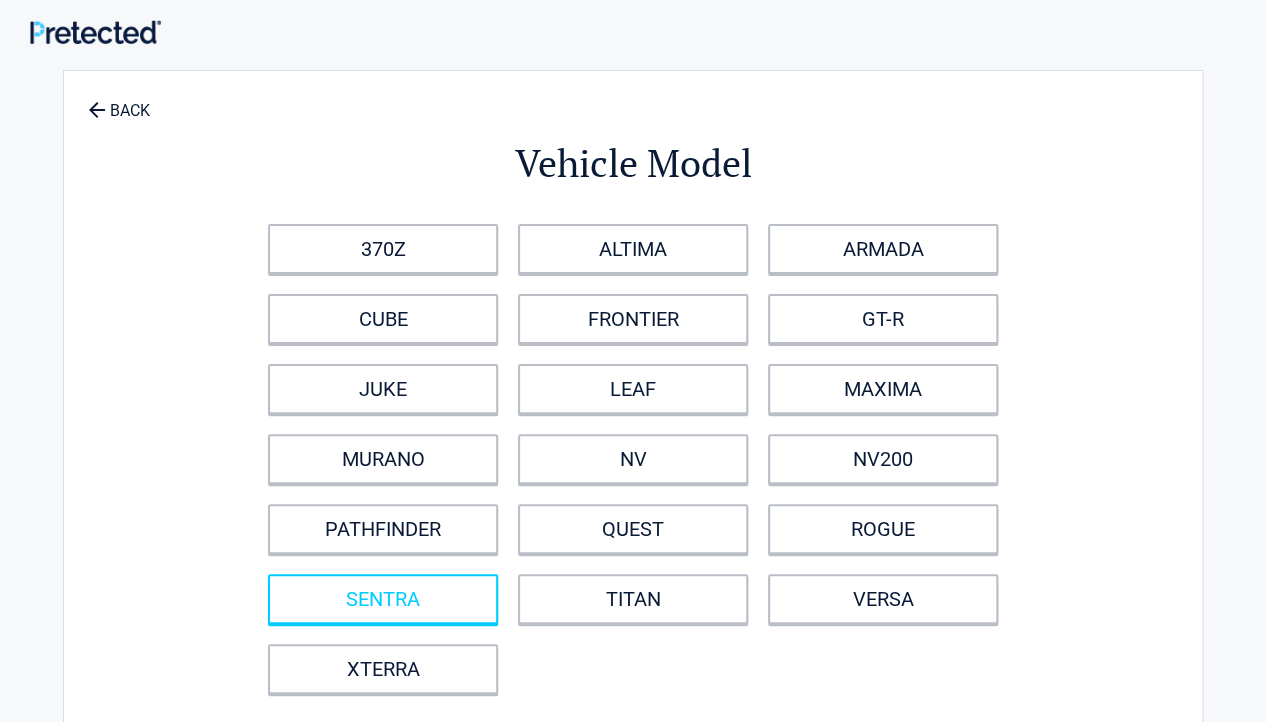 click on "SENTRA" at bounding box center (383, 599) 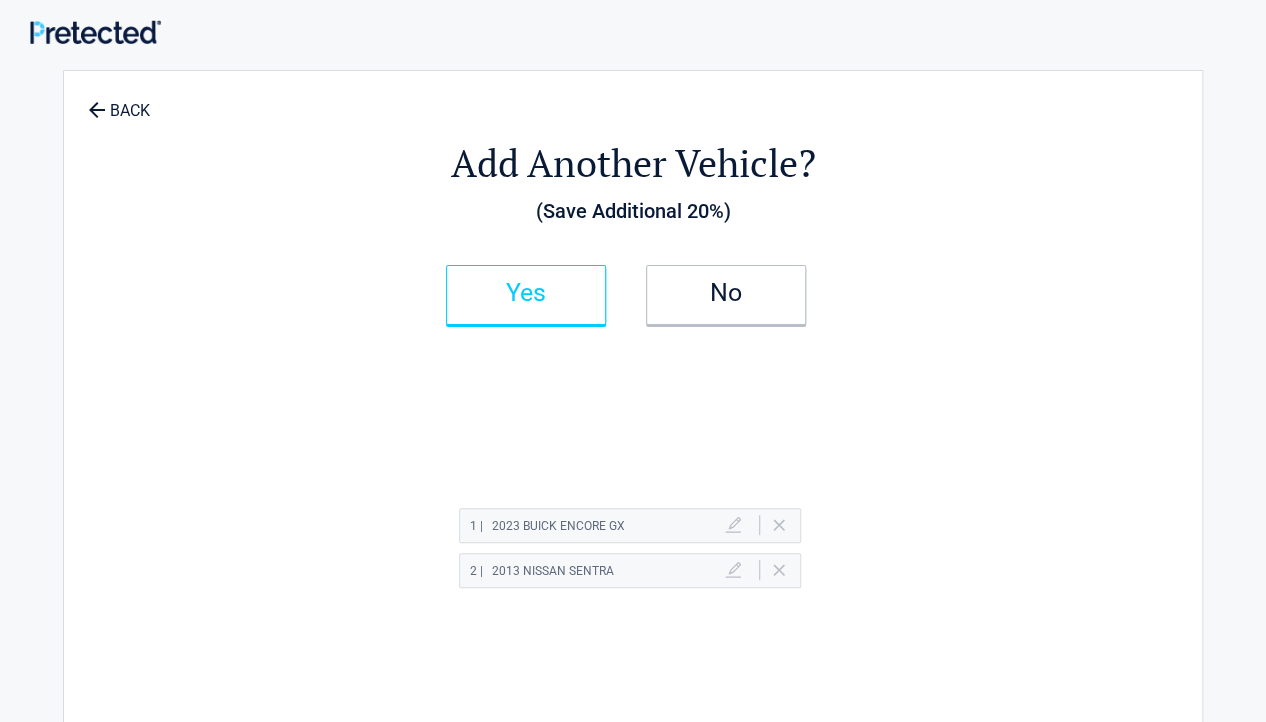 click on "Yes" at bounding box center (526, 295) 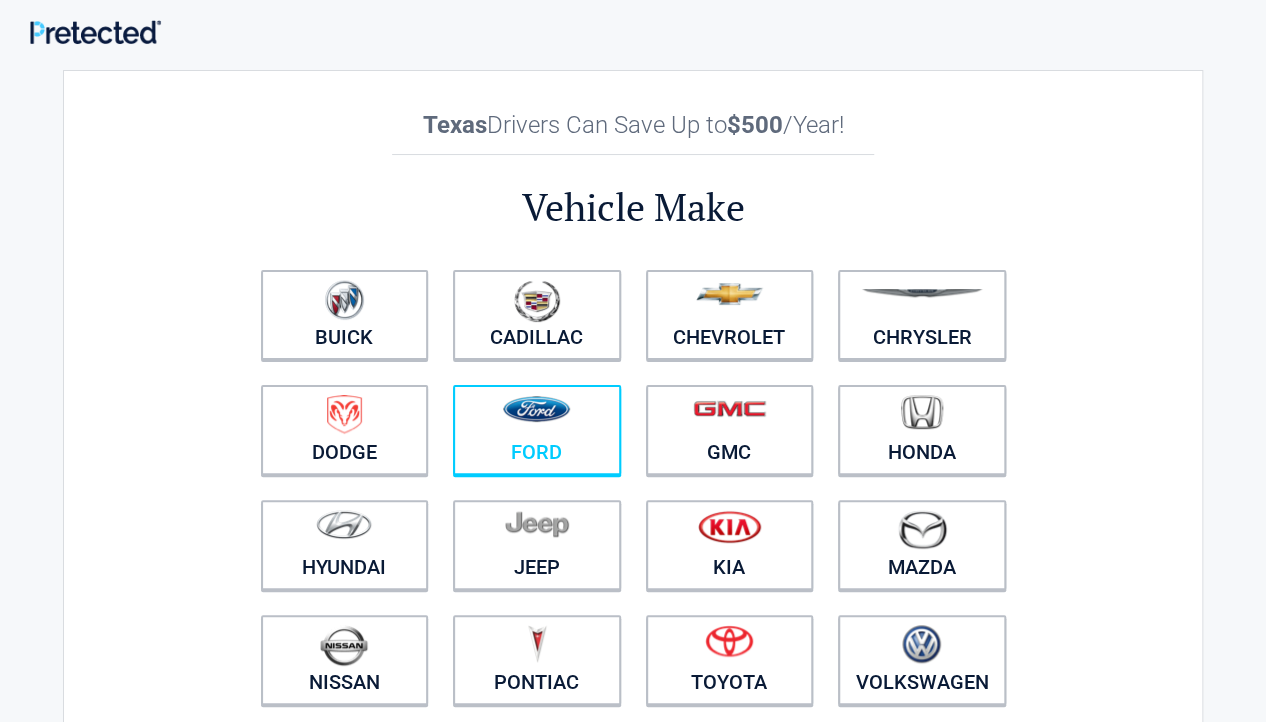 click on "Ford" at bounding box center [537, 430] 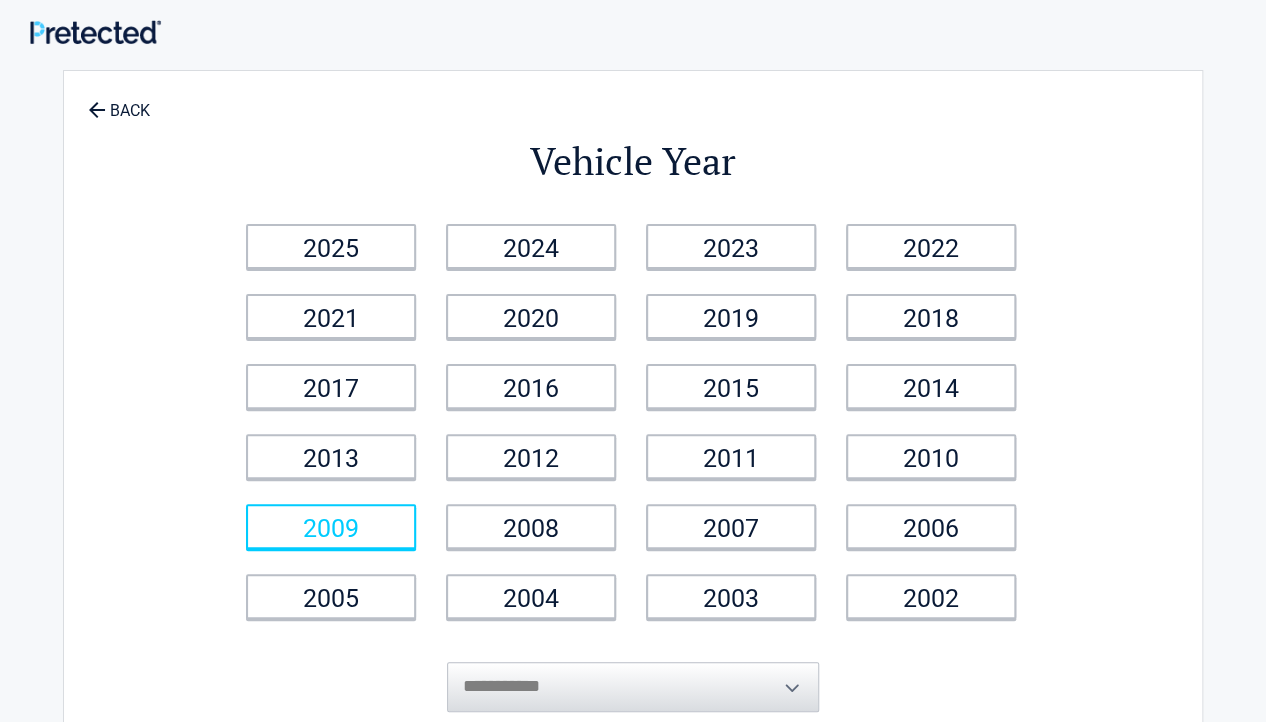 click on "2009" at bounding box center (331, 526) 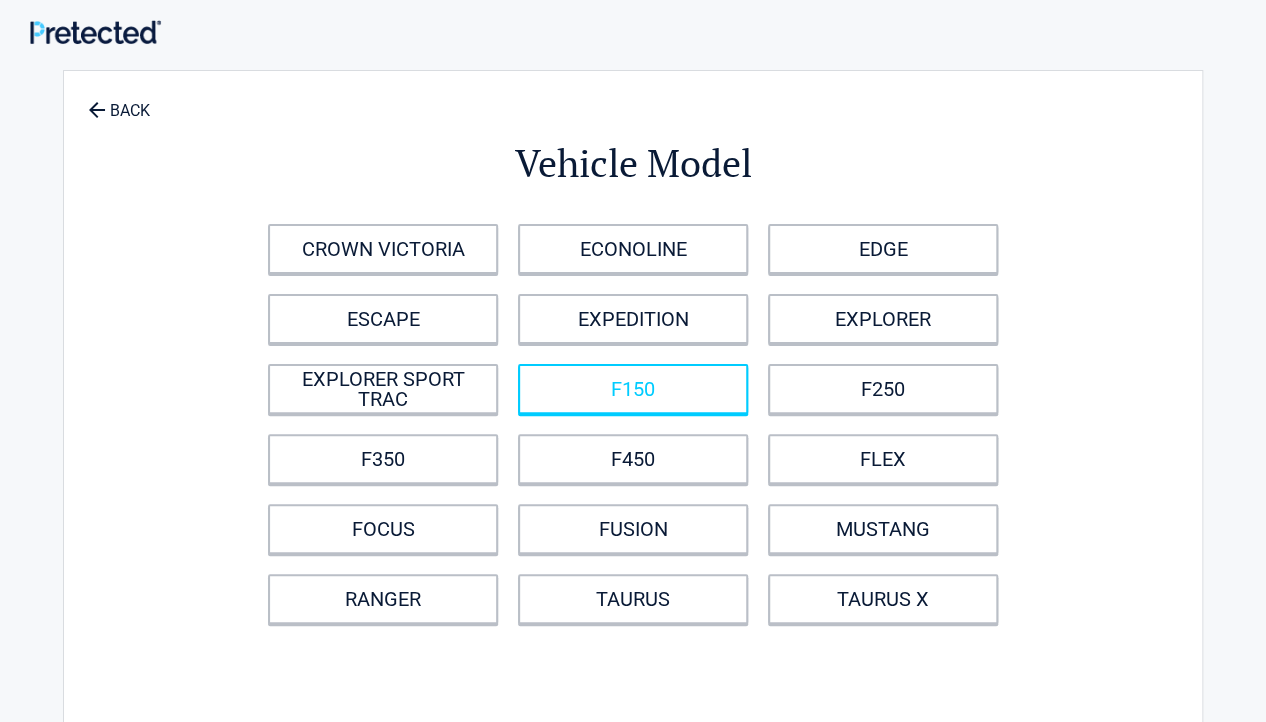 click on "F150" at bounding box center (633, 389) 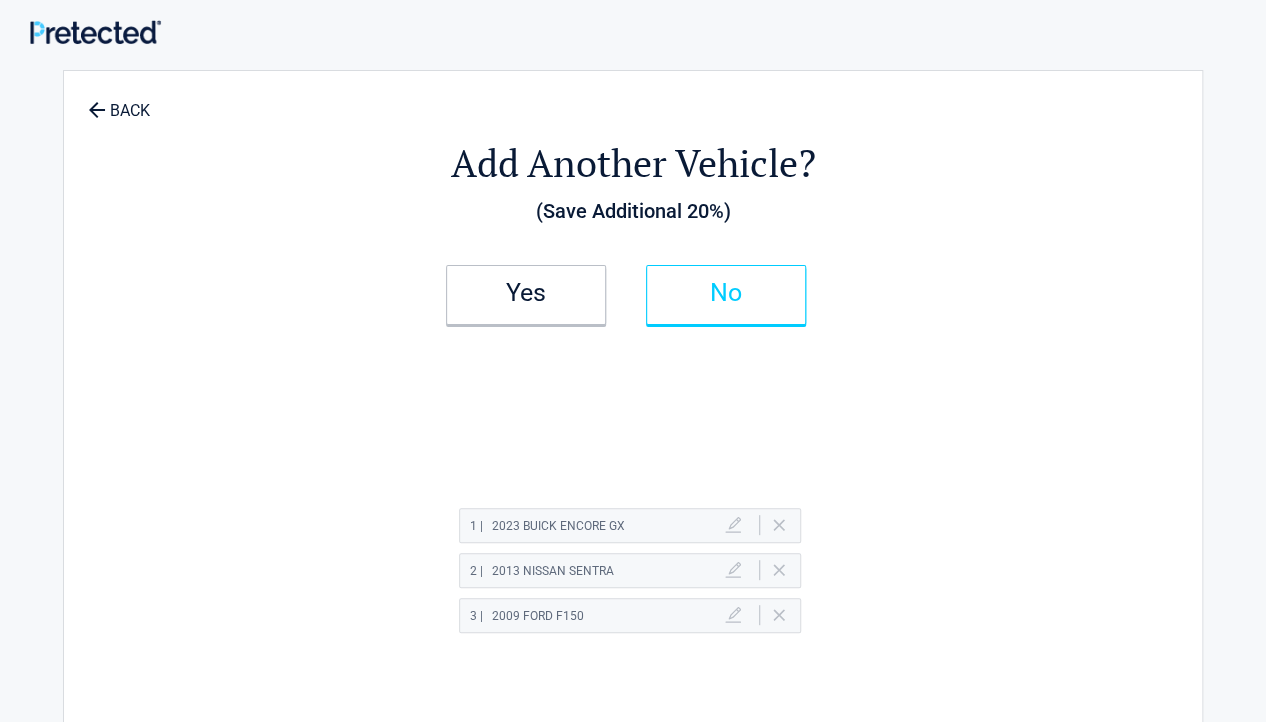 click on "No" at bounding box center (726, 293) 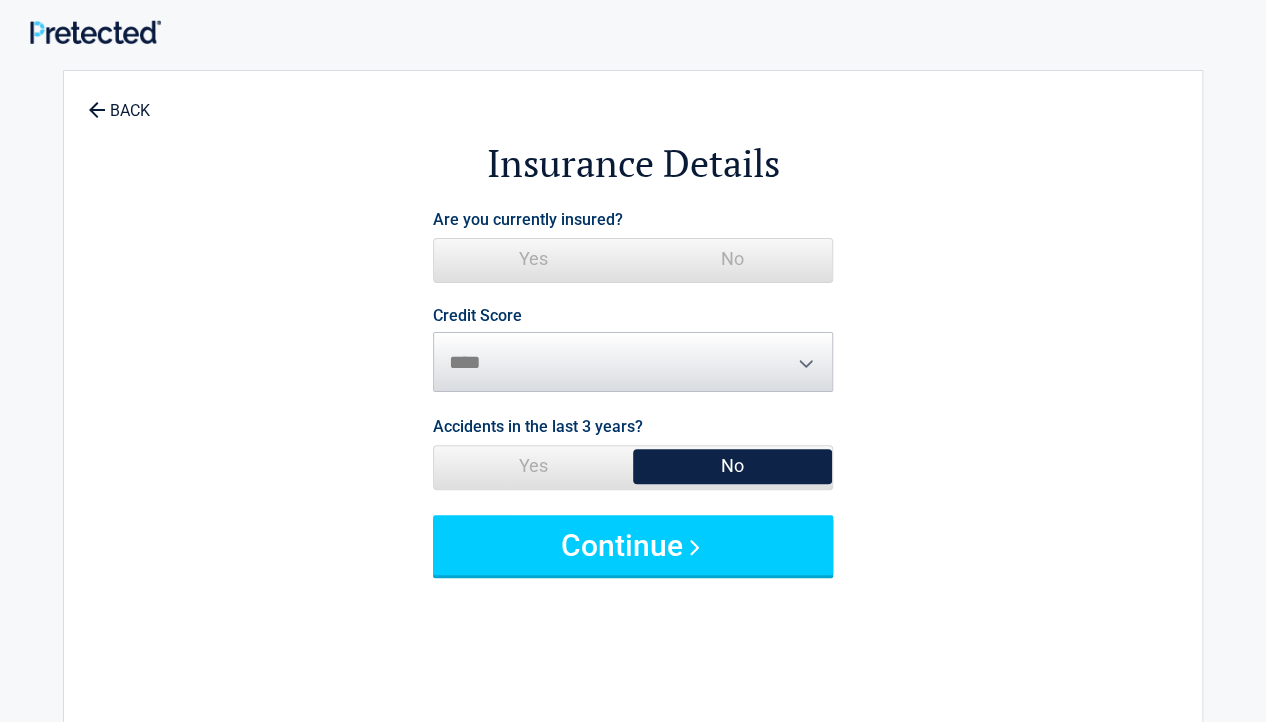 click on "Yes" at bounding box center (533, 259) 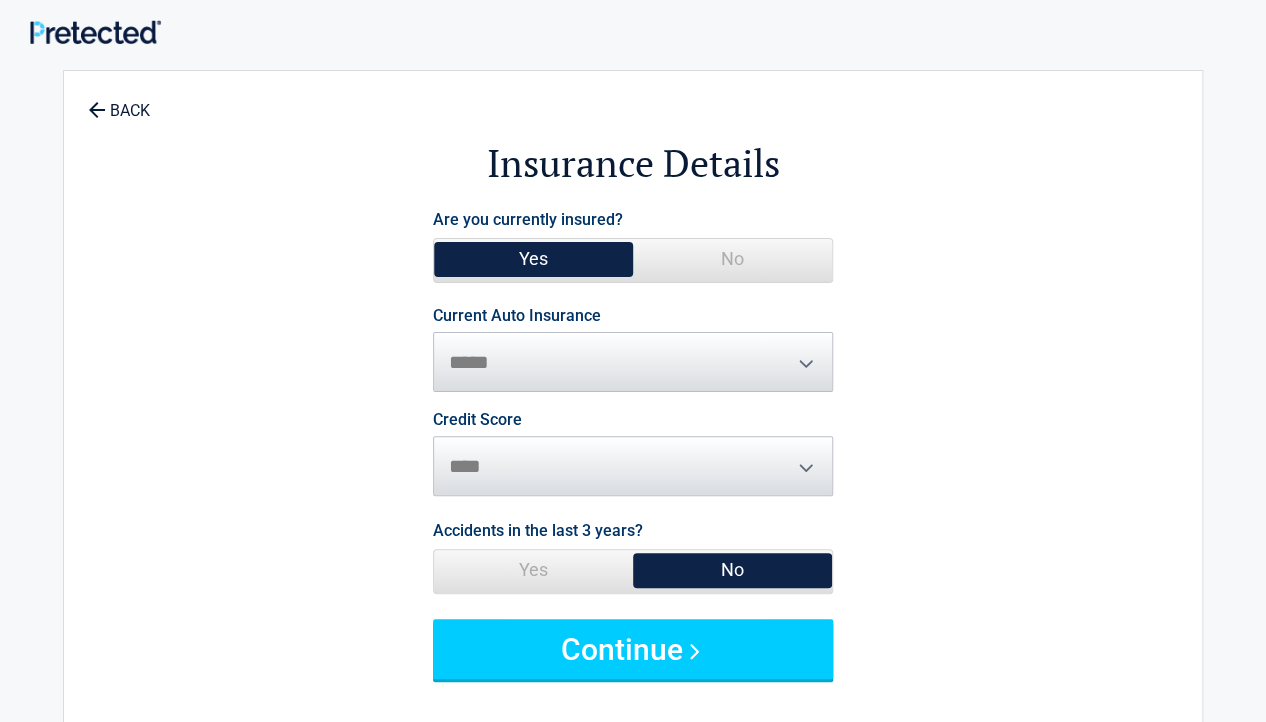 click on "**********" at bounding box center [633, 350] 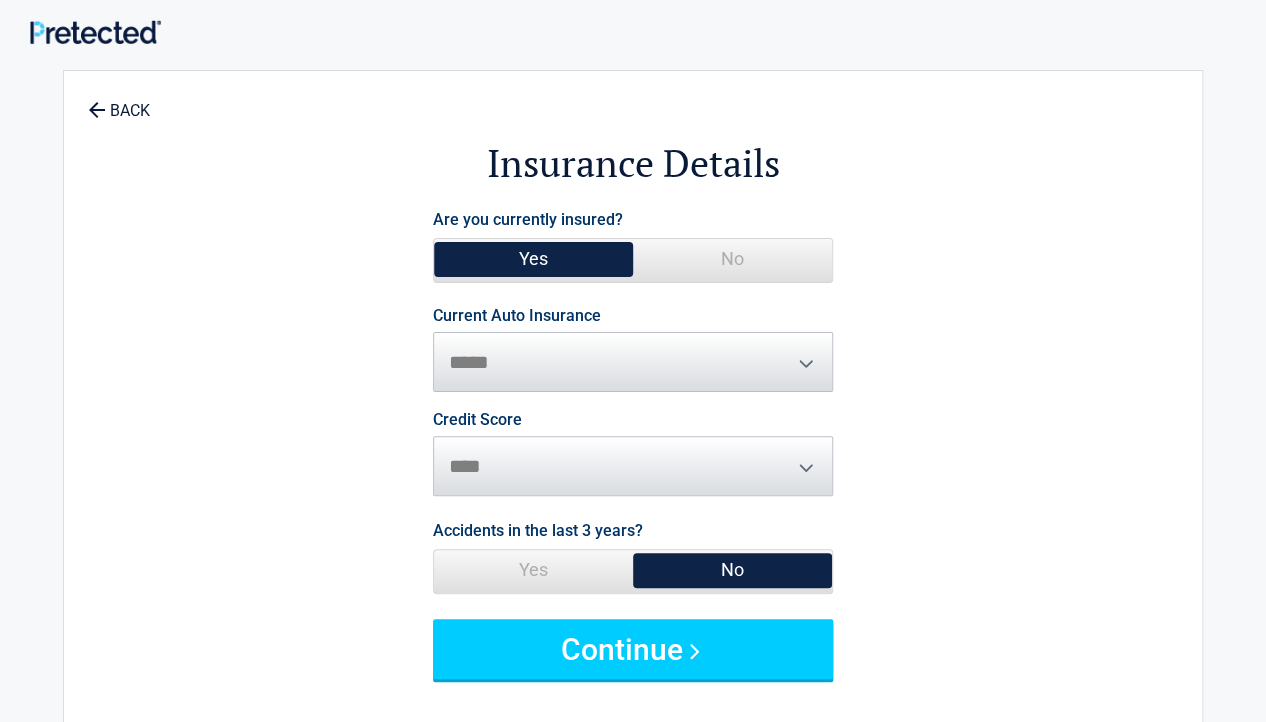 click on "**********" at bounding box center [633, 350] 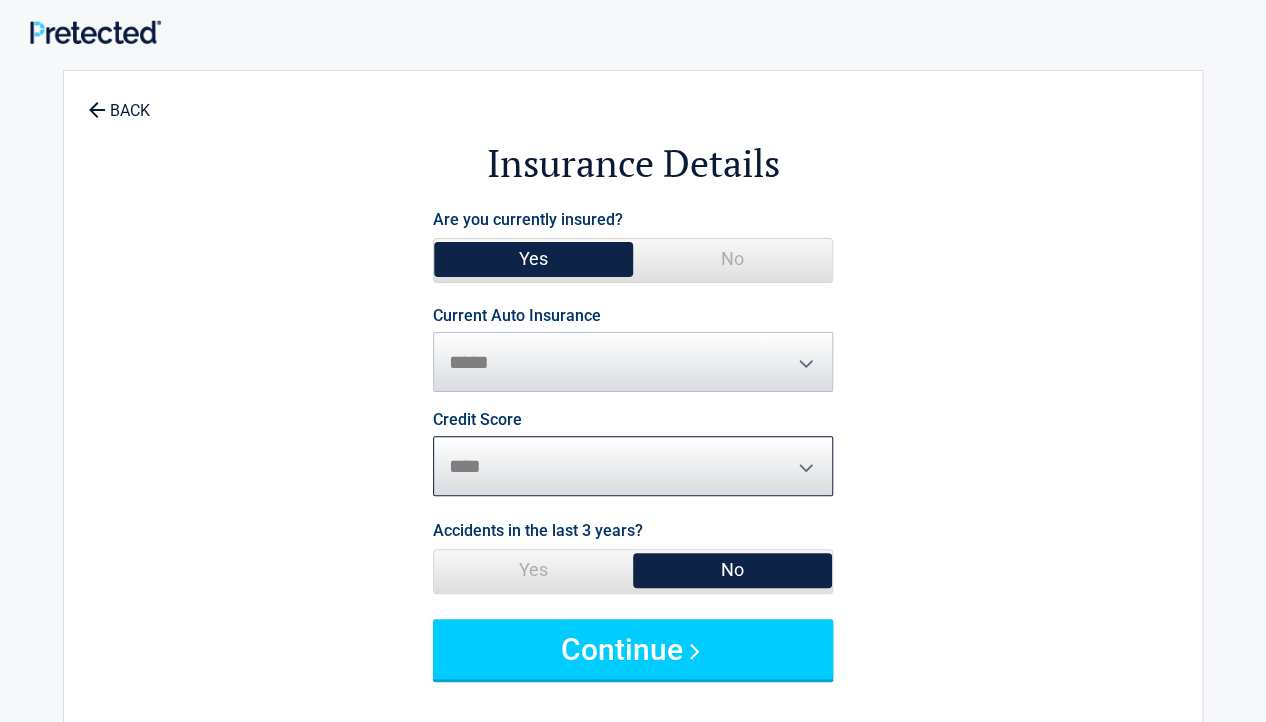 click on "*********
****
*******
****" at bounding box center [633, 466] 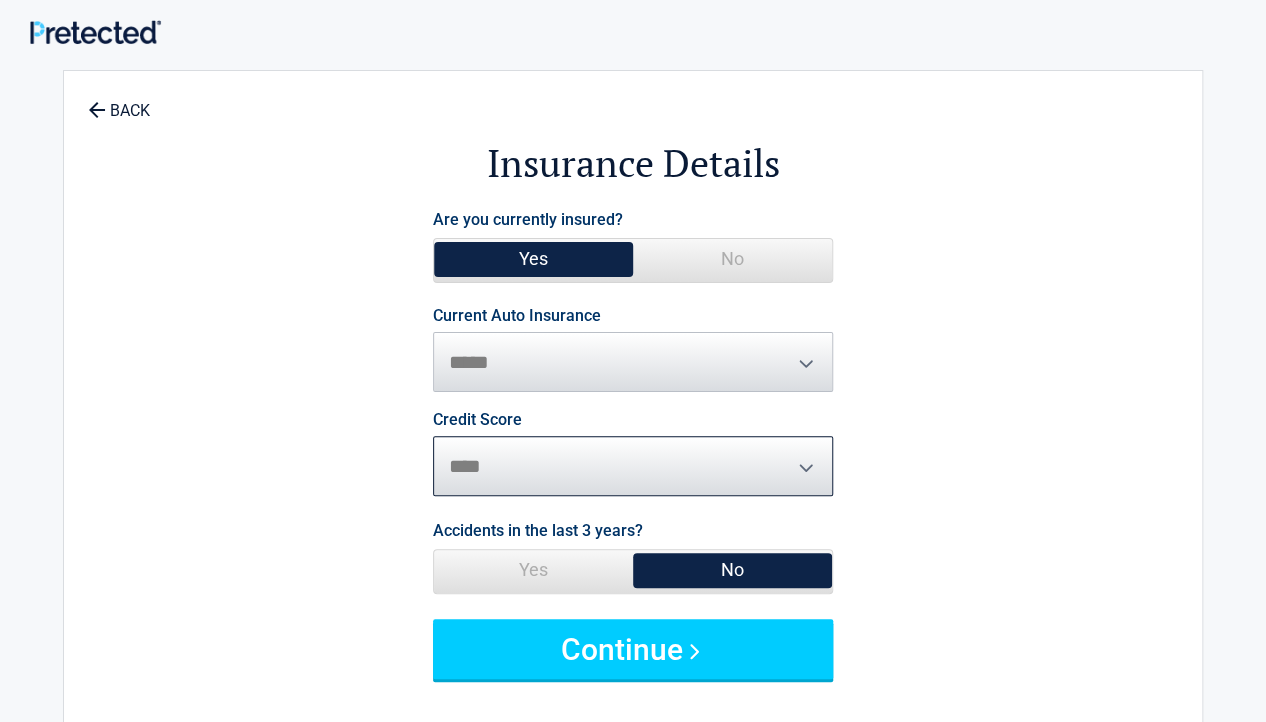 select on "*********" 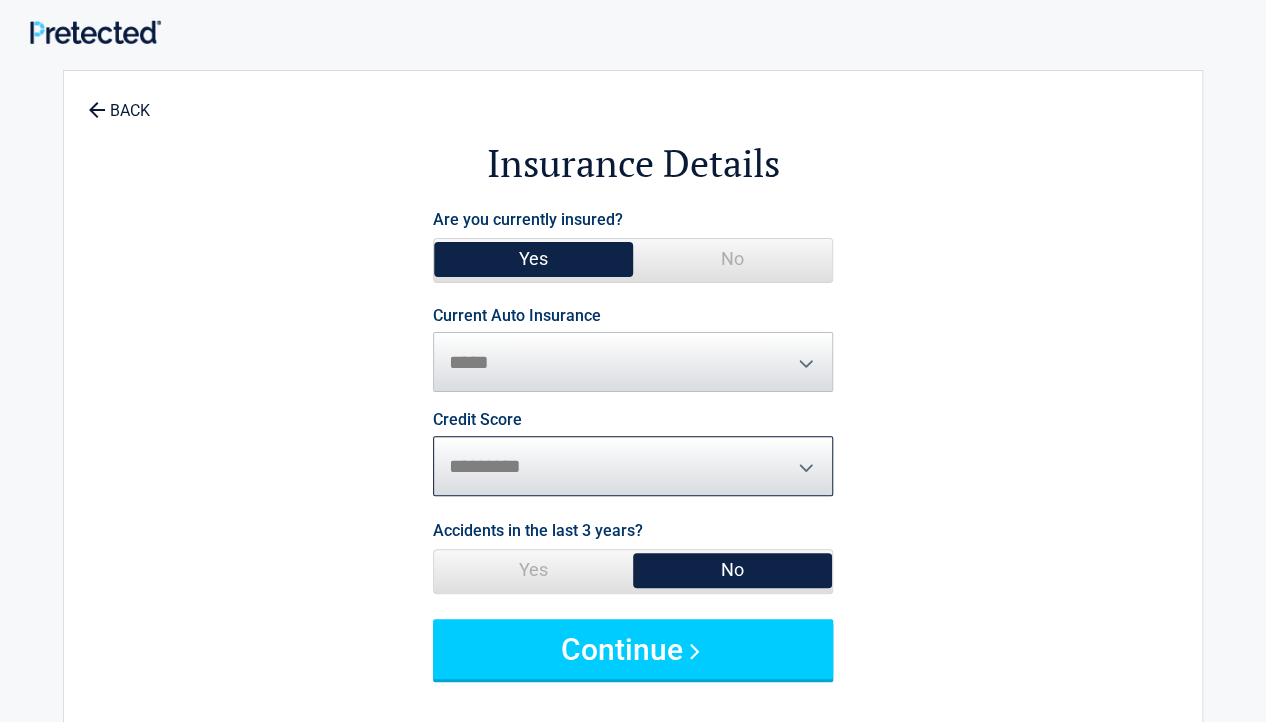 click on "*********" at bounding box center (0, 0) 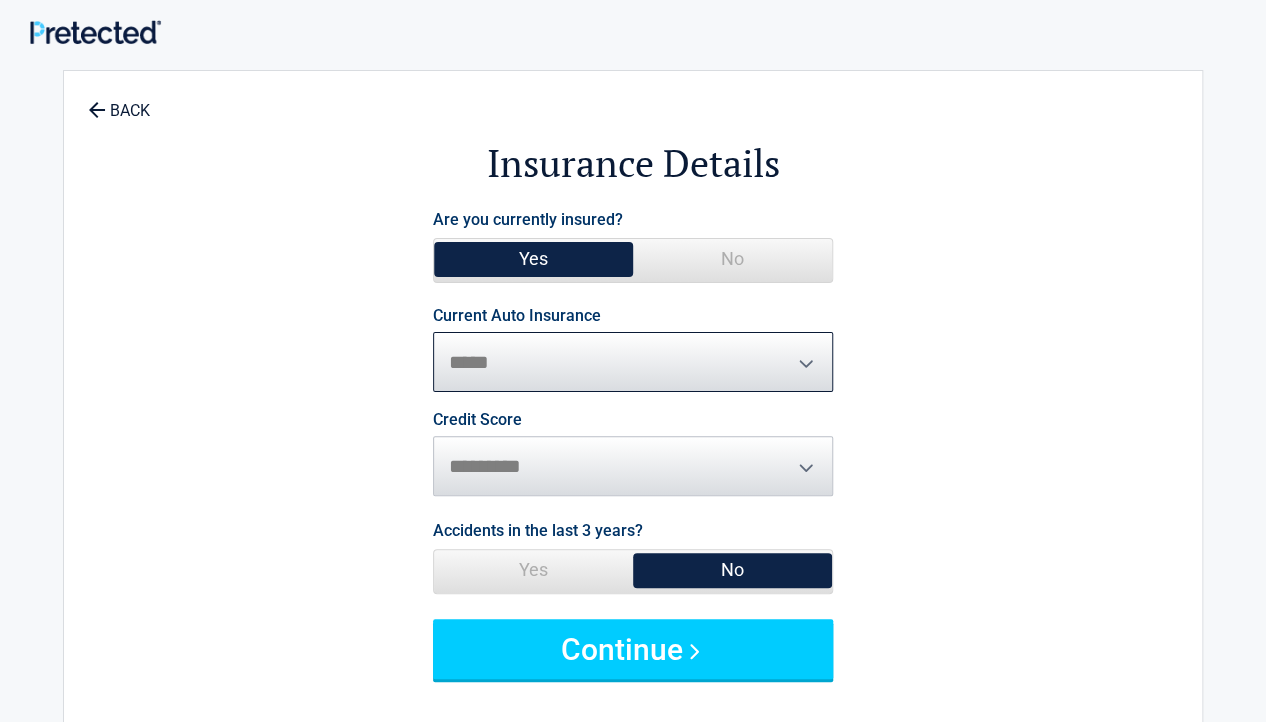 click on "**********" at bounding box center [633, 362] 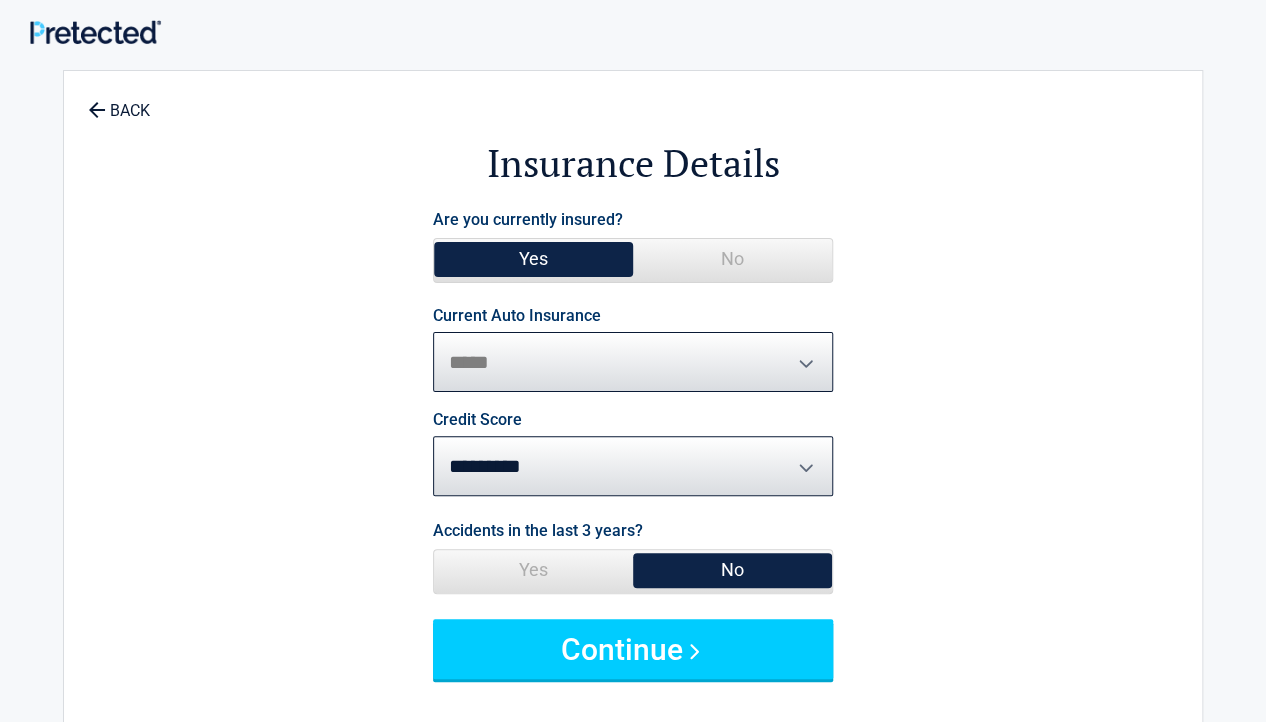select on "*****" 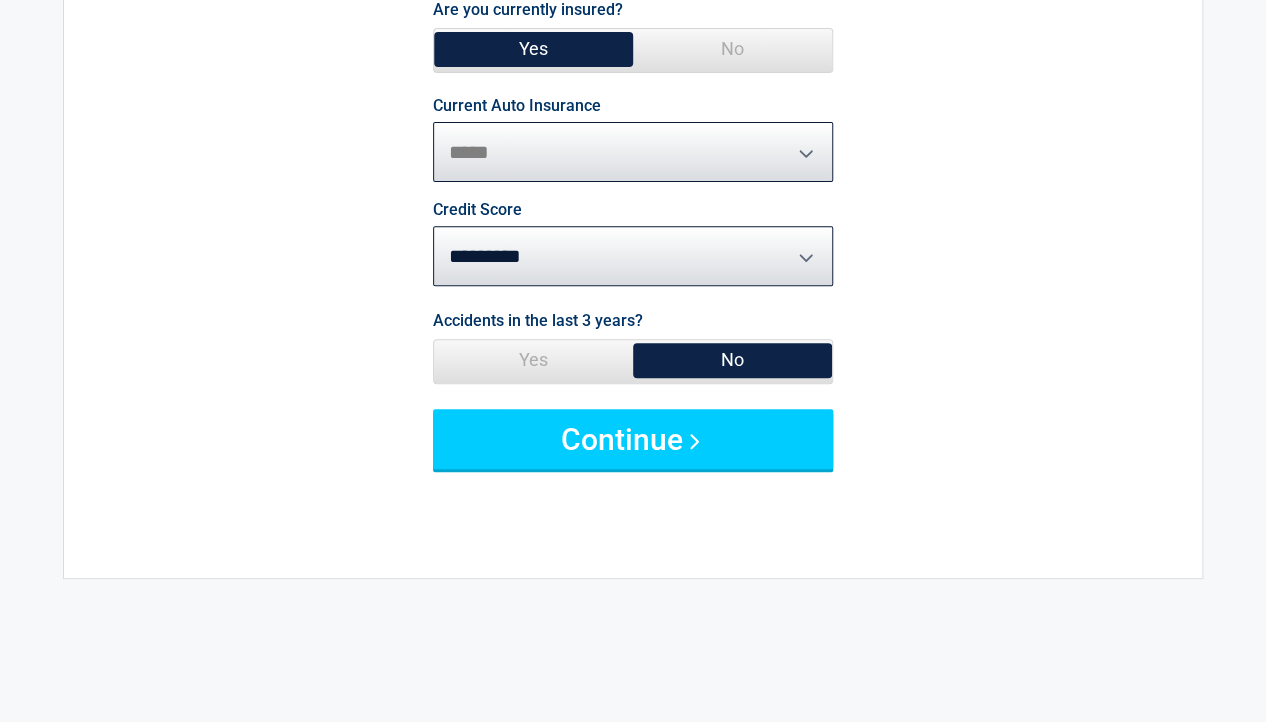 scroll, scrollTop: 211, scrollLeft: 0, axis: vertical 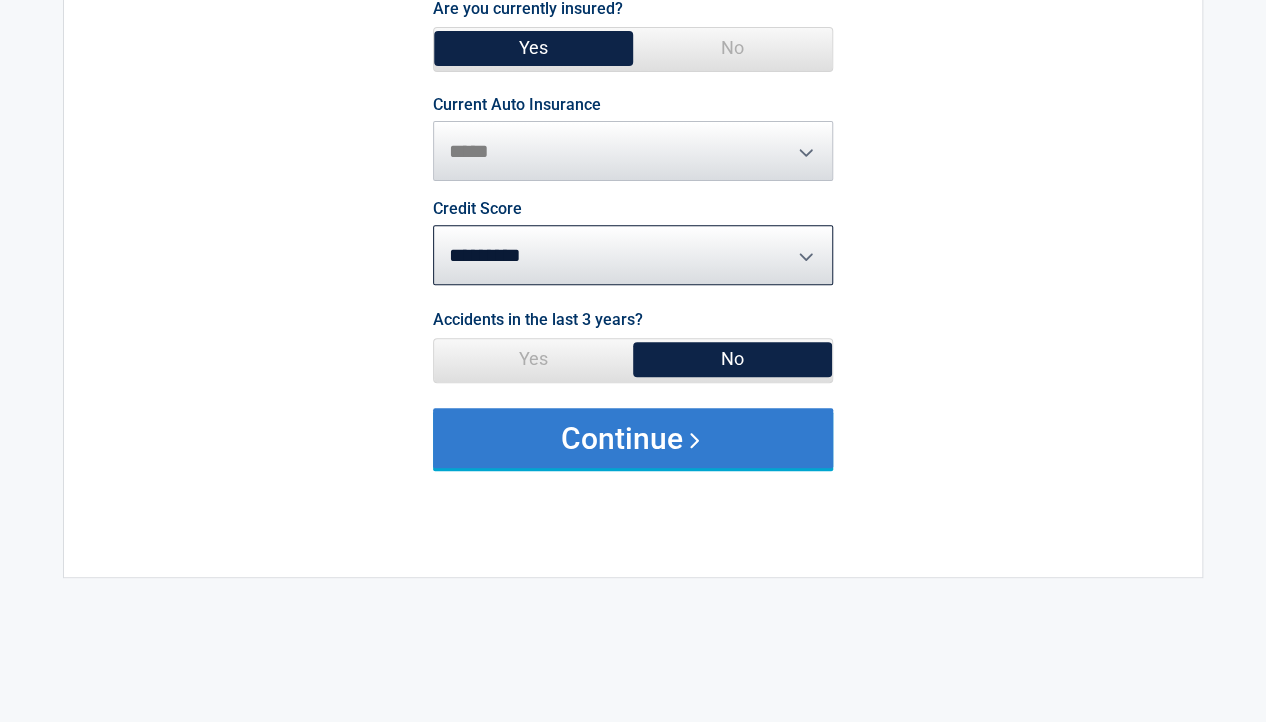 click on "Continue" at bounding box center [633, 438] 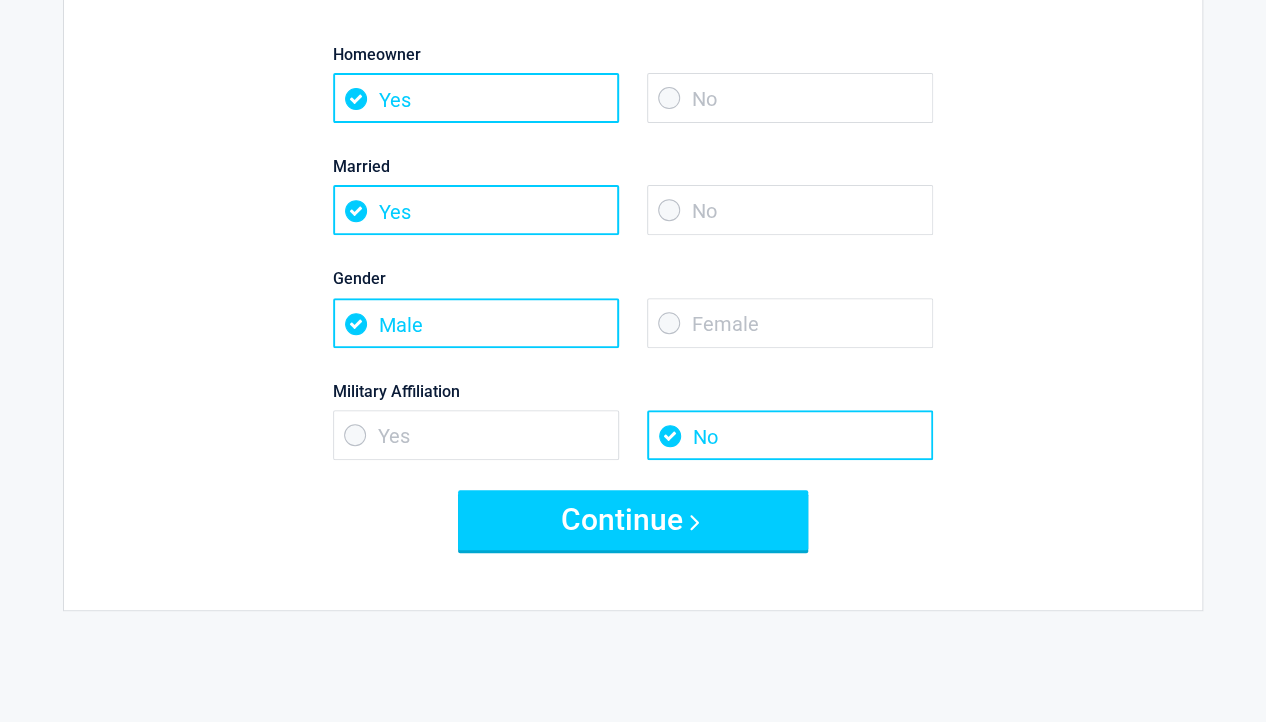 scroll, scrollTop: 211, scrollLeft: 0, axis: vertical 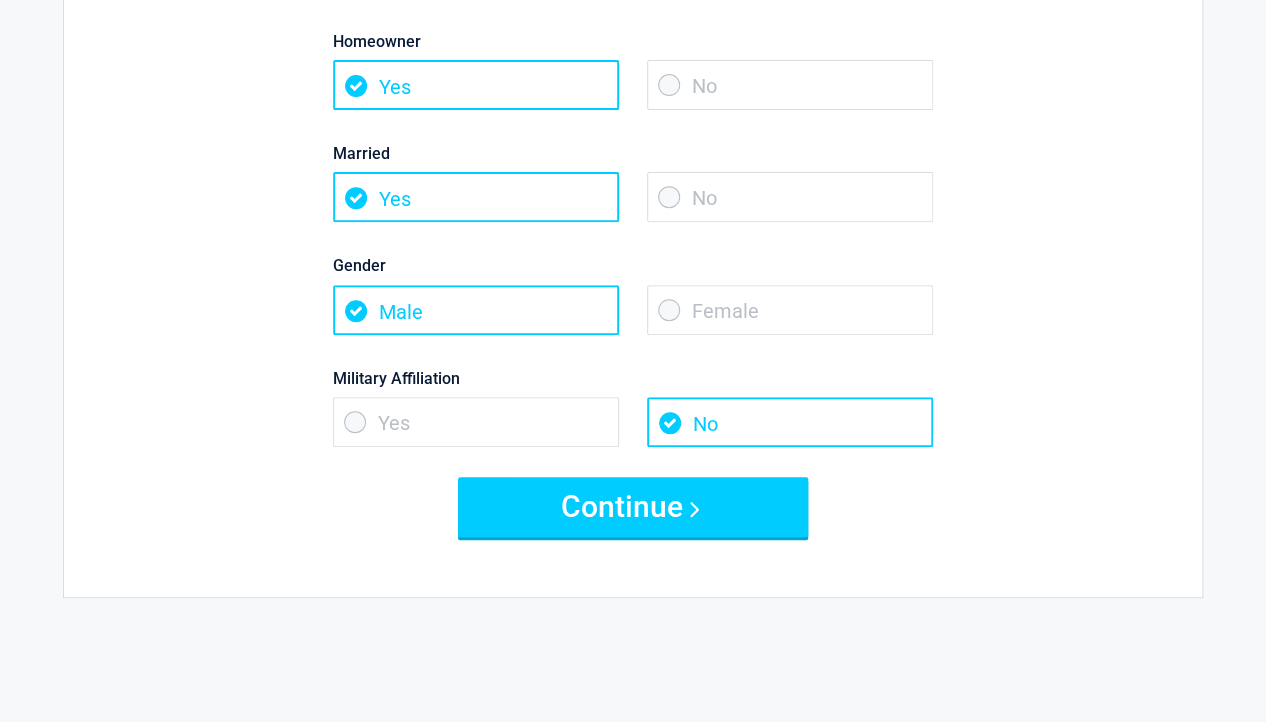 click on "Yes" at bounding box center [476, 422] 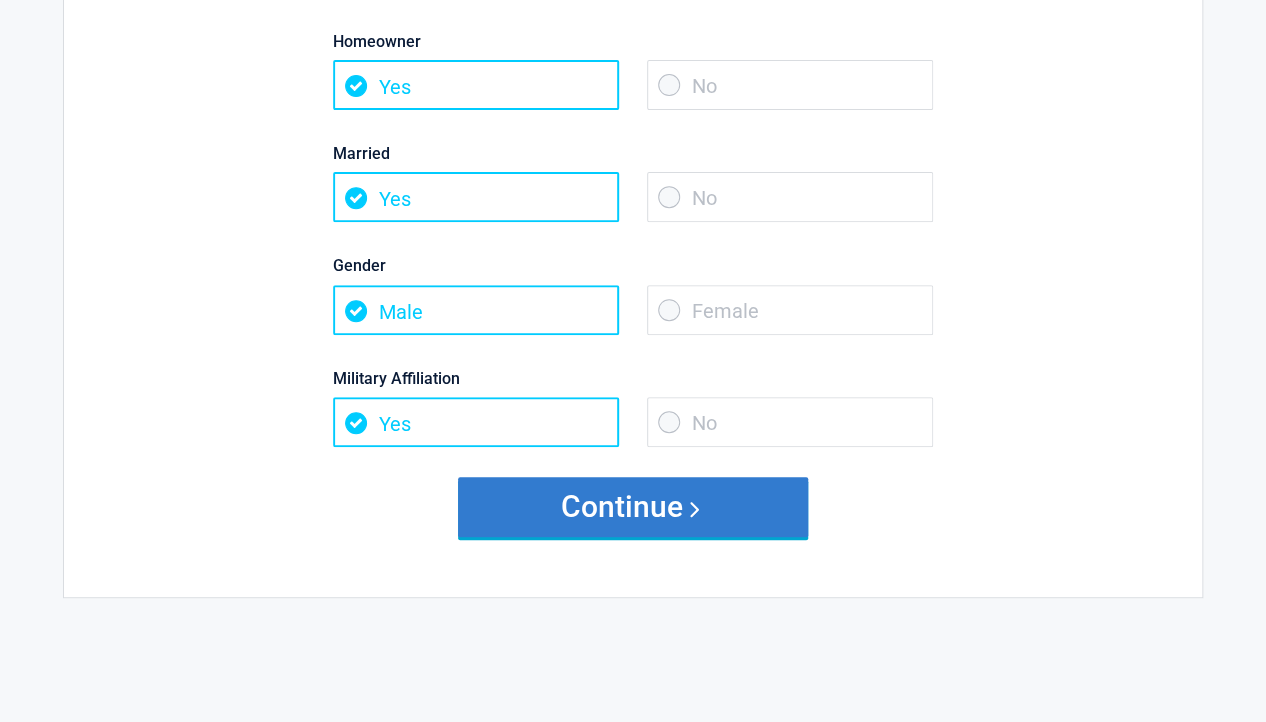 click on "Continue" at bounding box center (633, 507) 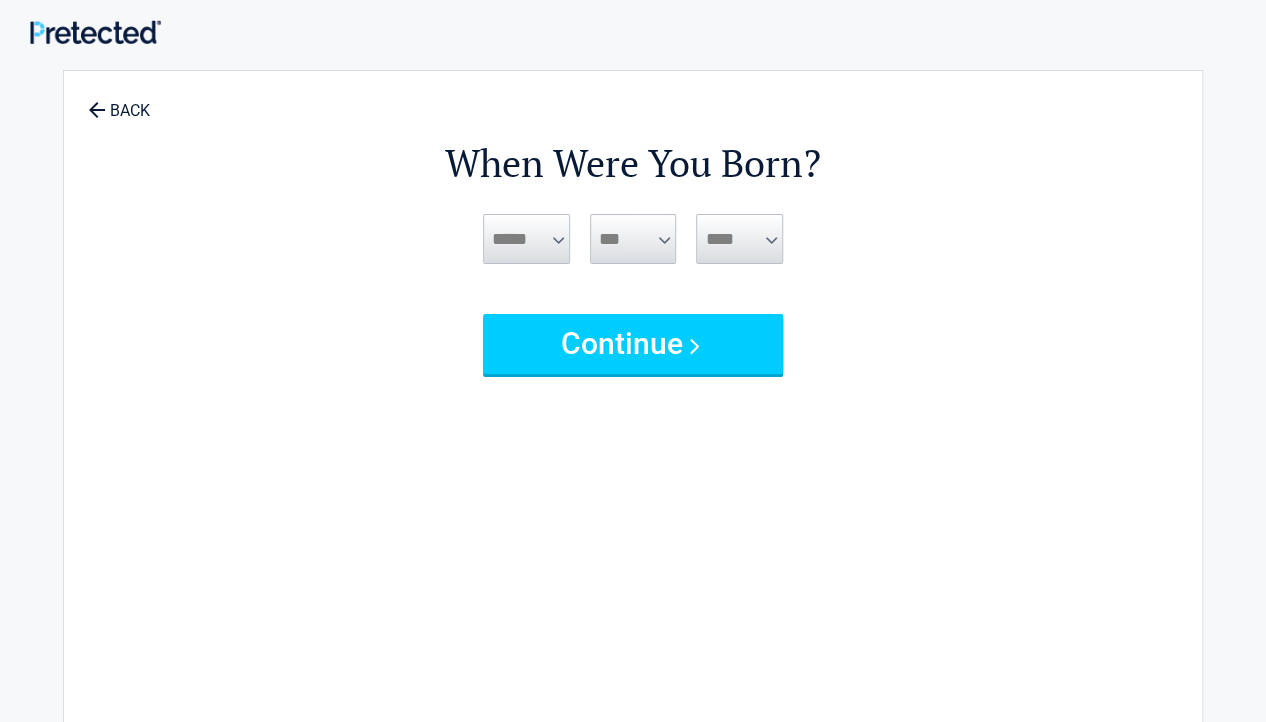 scroll, scrollTop: 0, scrollLeft: 0, axis: both 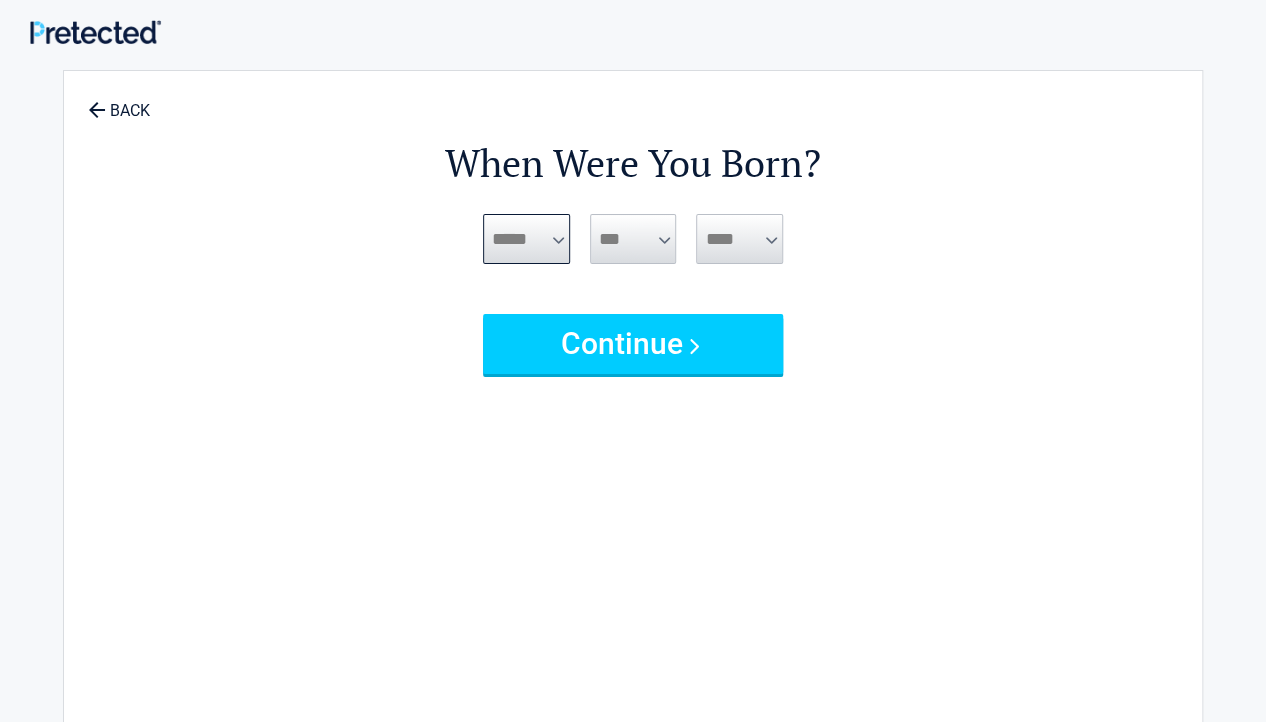 click on "*****
***
***
***
***
***
***
***
***
***
***
***
***" at bounding box center (526, 239) 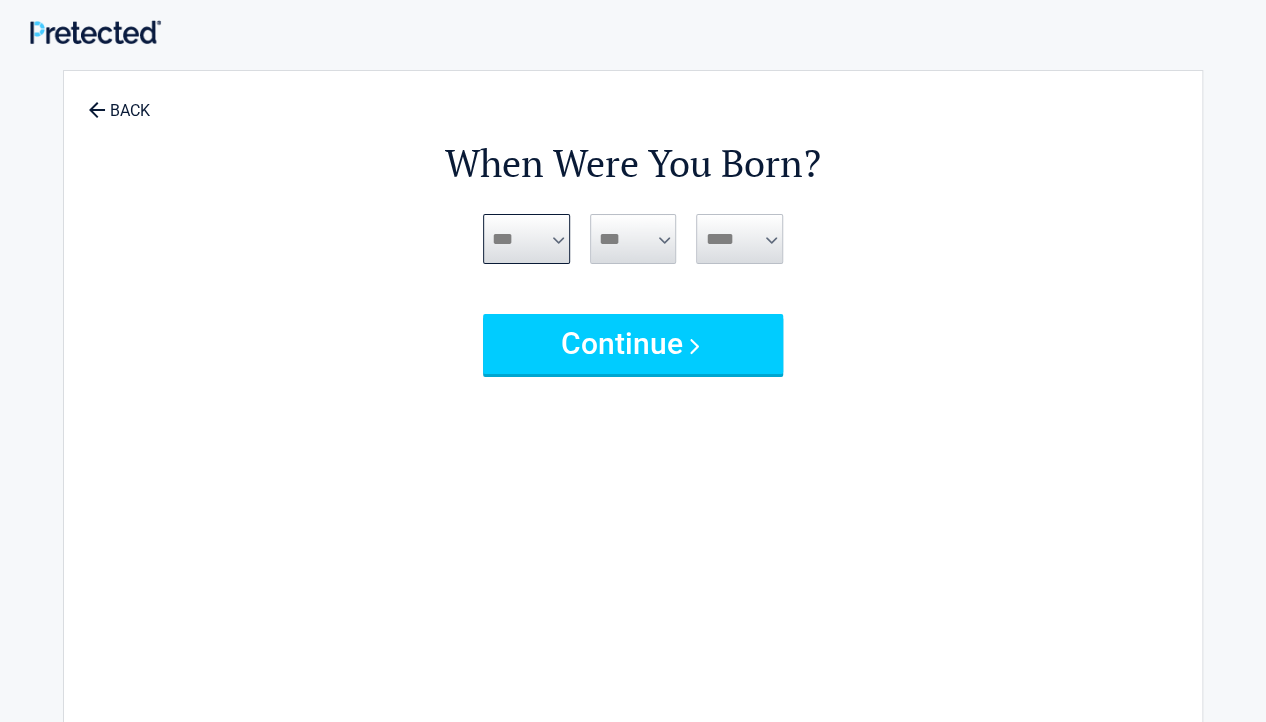 click on "***" at bounding box center [0, 0] 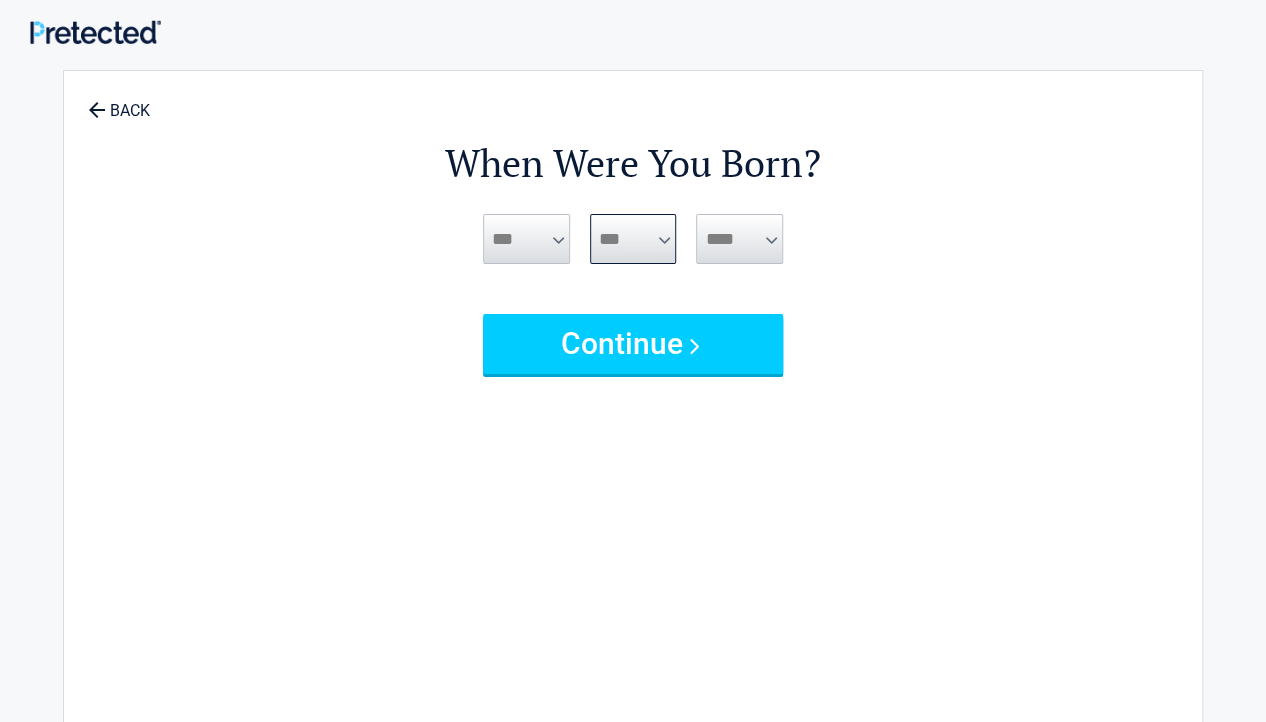 click on "*** * * * * * * * * * ** ** ** ** ** ** ** ** ** ** ** ** ** ** ** ** ** ** ** ** **" at bounding box center [633, 239] 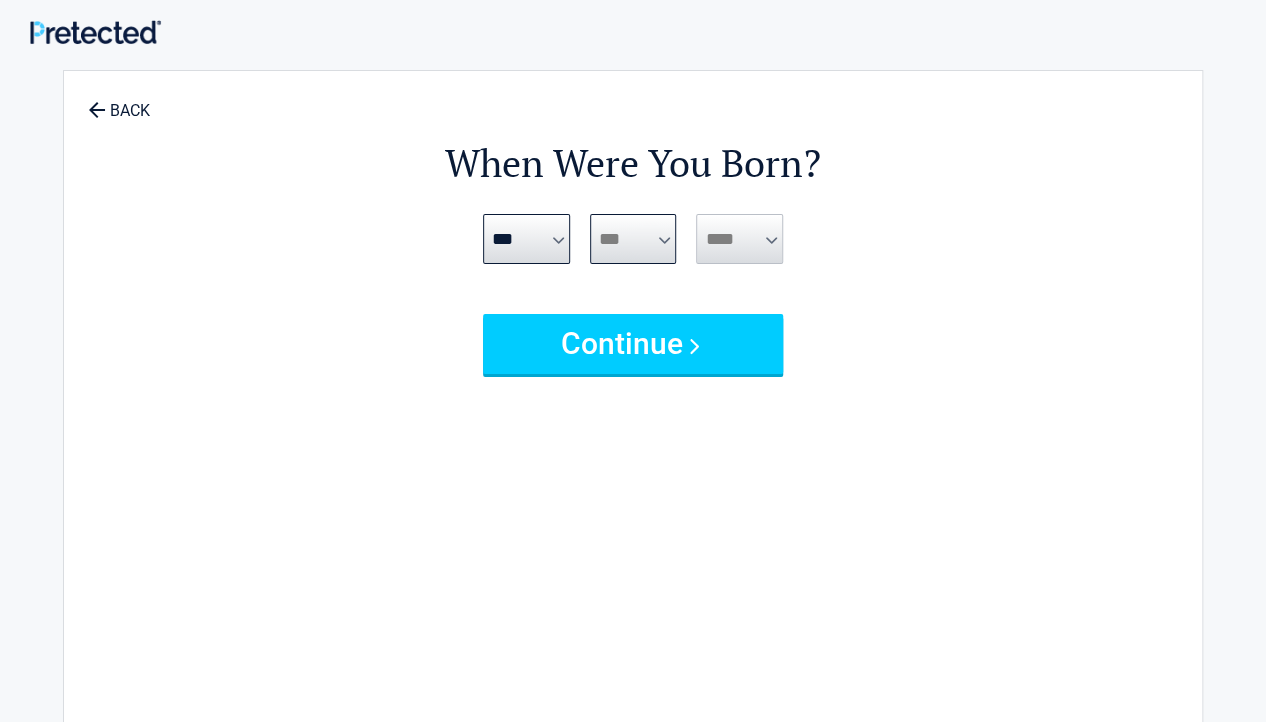 select on "**" 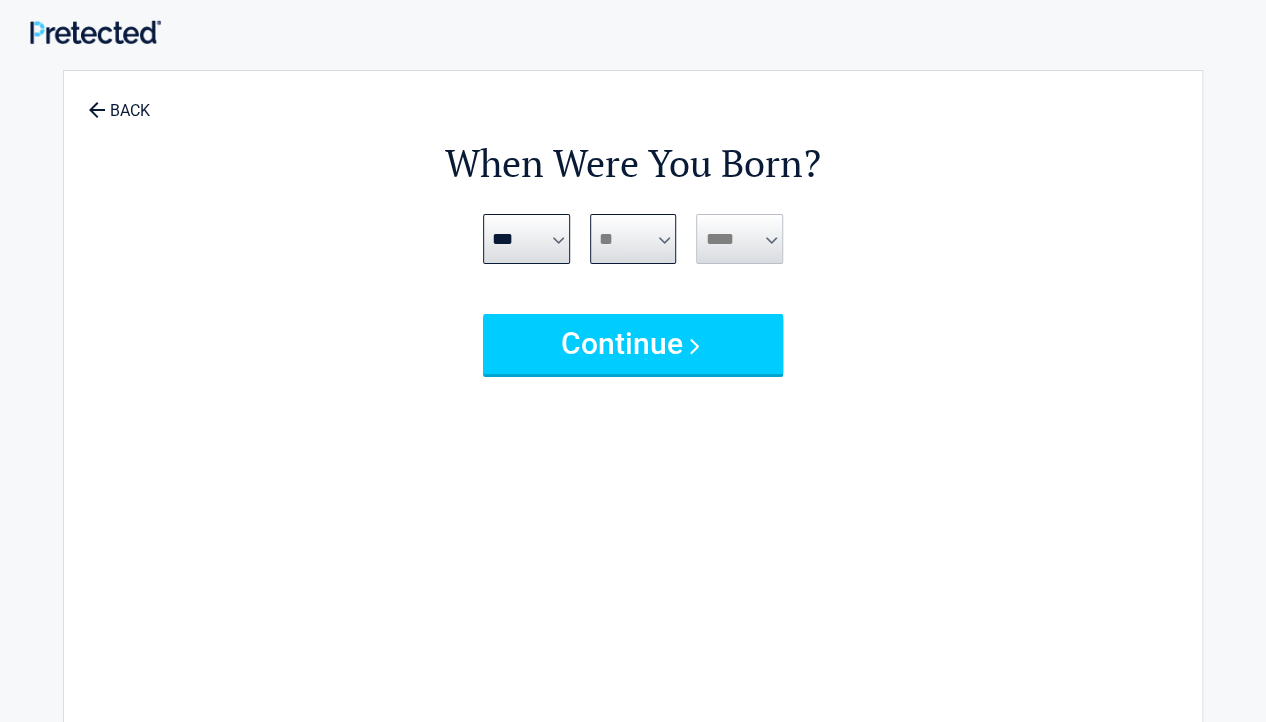 click on "**" at bounding box center (0, 0) 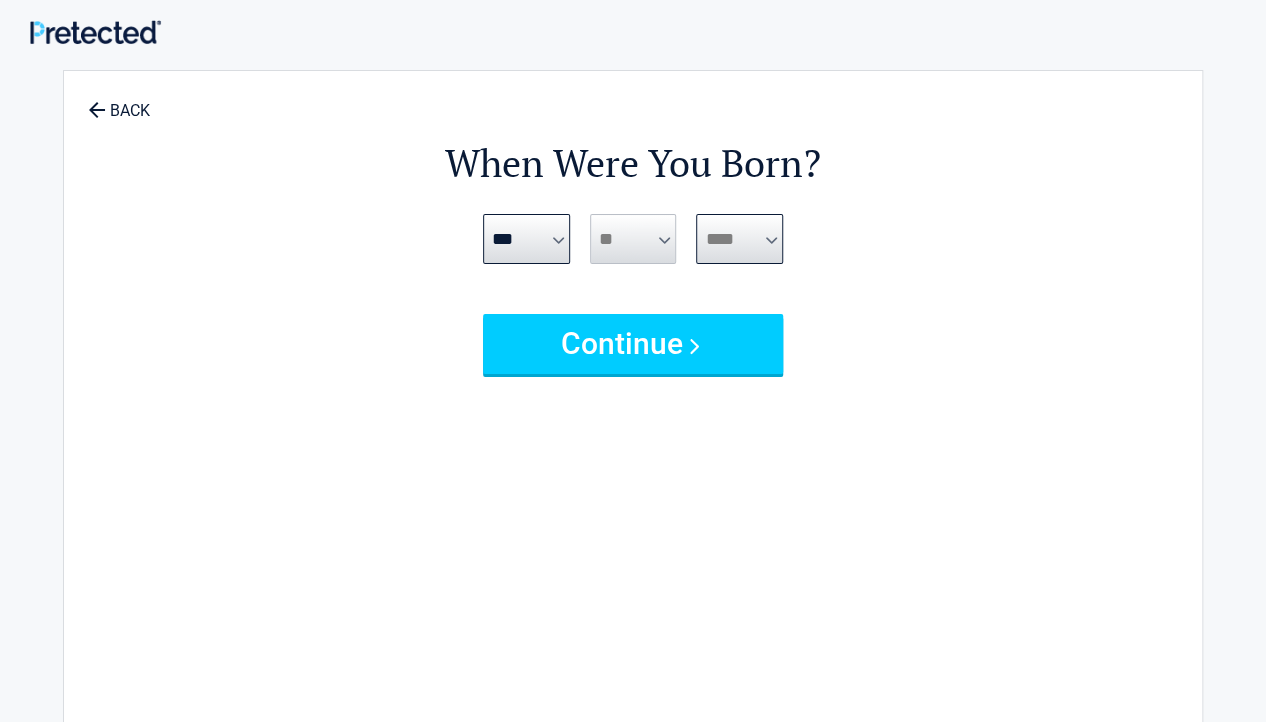 click on "****
****
****
****
****
****
****
****
****
****
****
****
****
****
****
****
****
****
****
****
****
****
****
****
****
****
****
****
****
****
****
****
****
****
****
****
****
****
****
****
****
****
****
****
****
****
****
****
****
****
****
****
****
****
****
****
****
****
****
****
****
****
****
****" at bounding box center (739, 239) 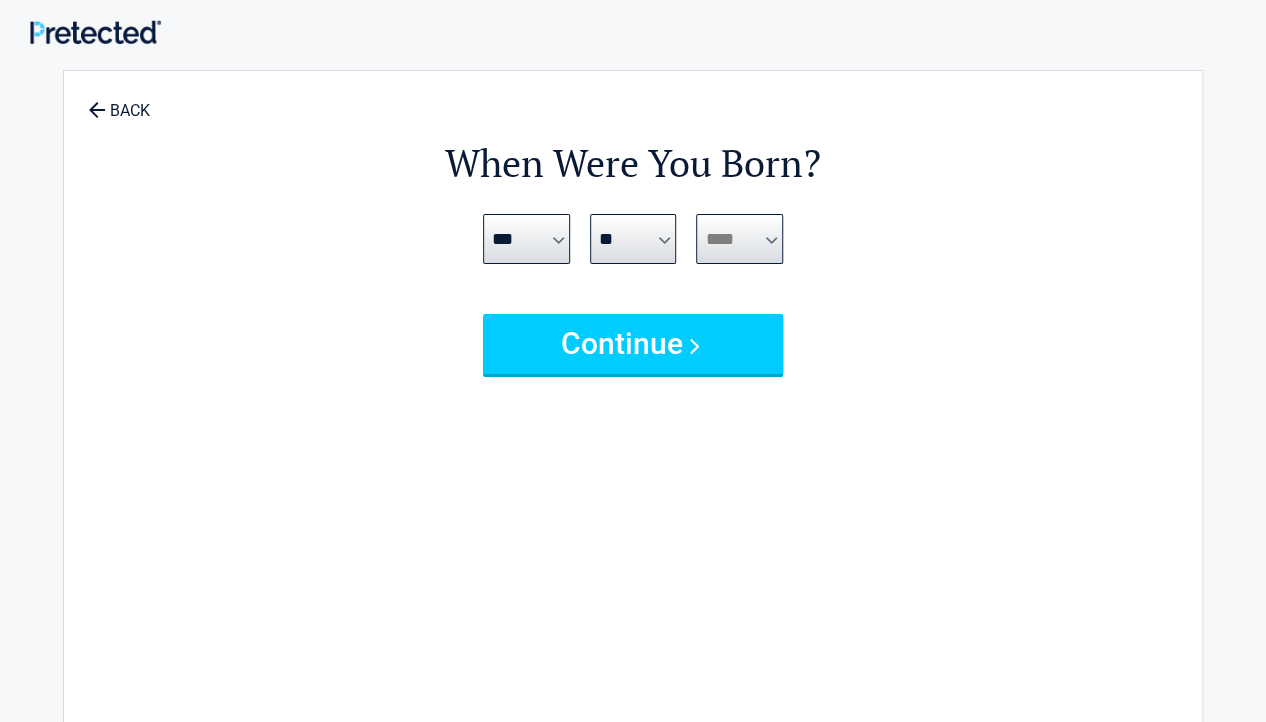 select on "****" 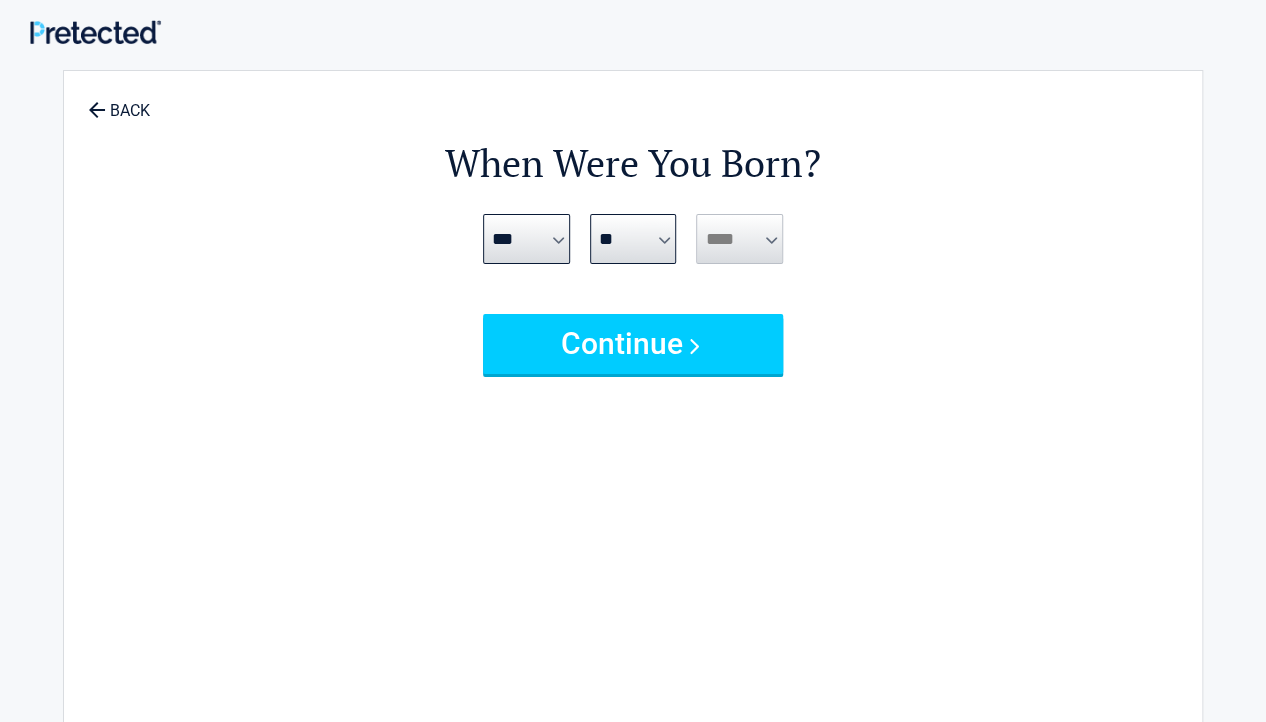click on "Continue" at bounding box center (633, 344) 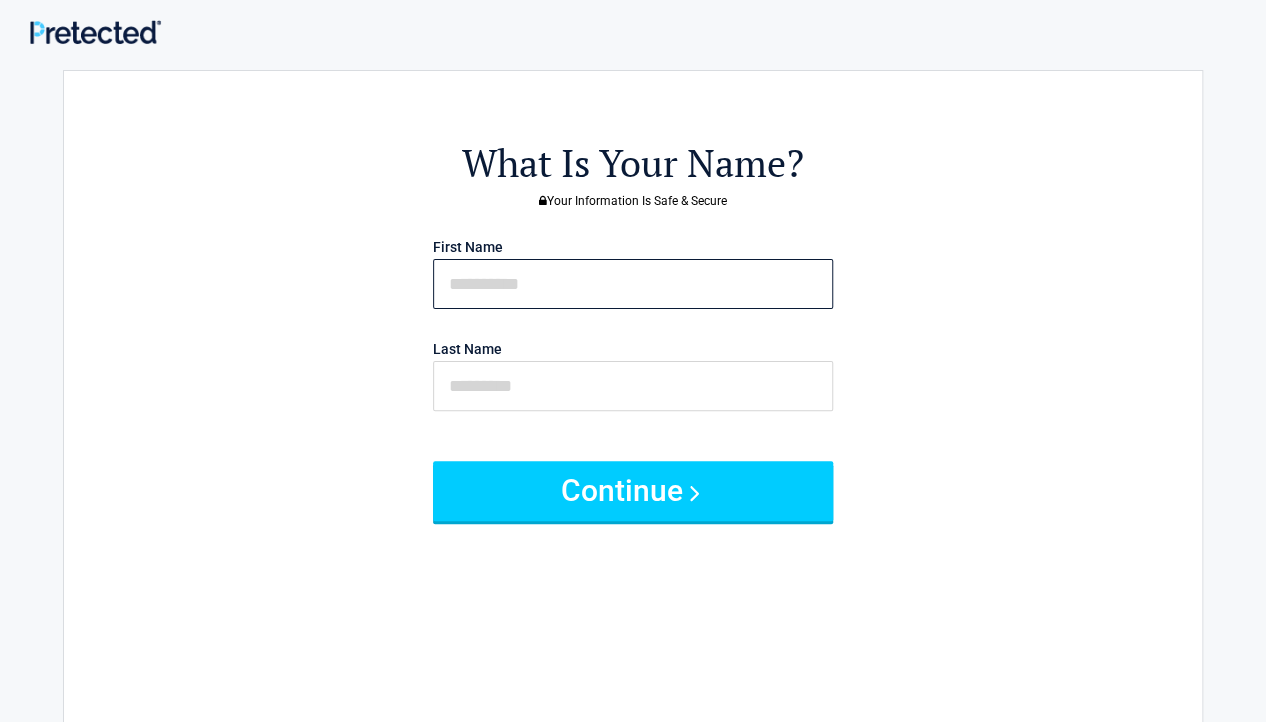 click at bounding box center (633, 284) 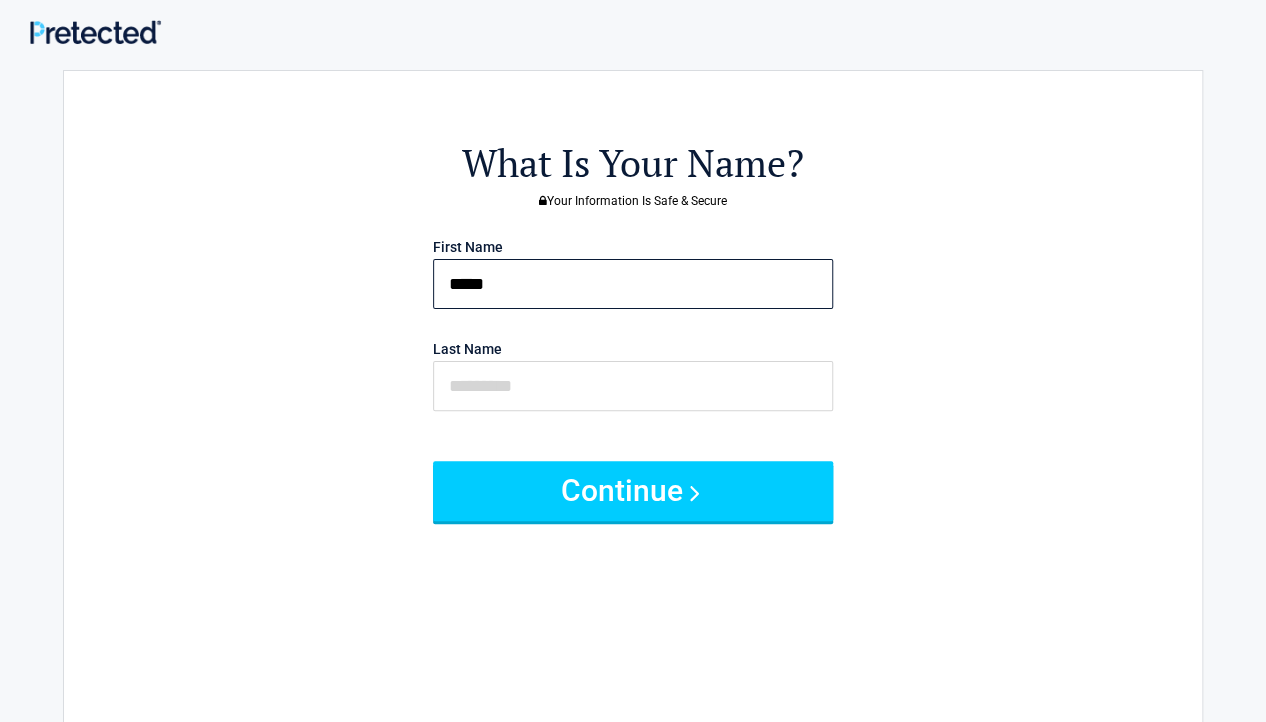 type on "*****" 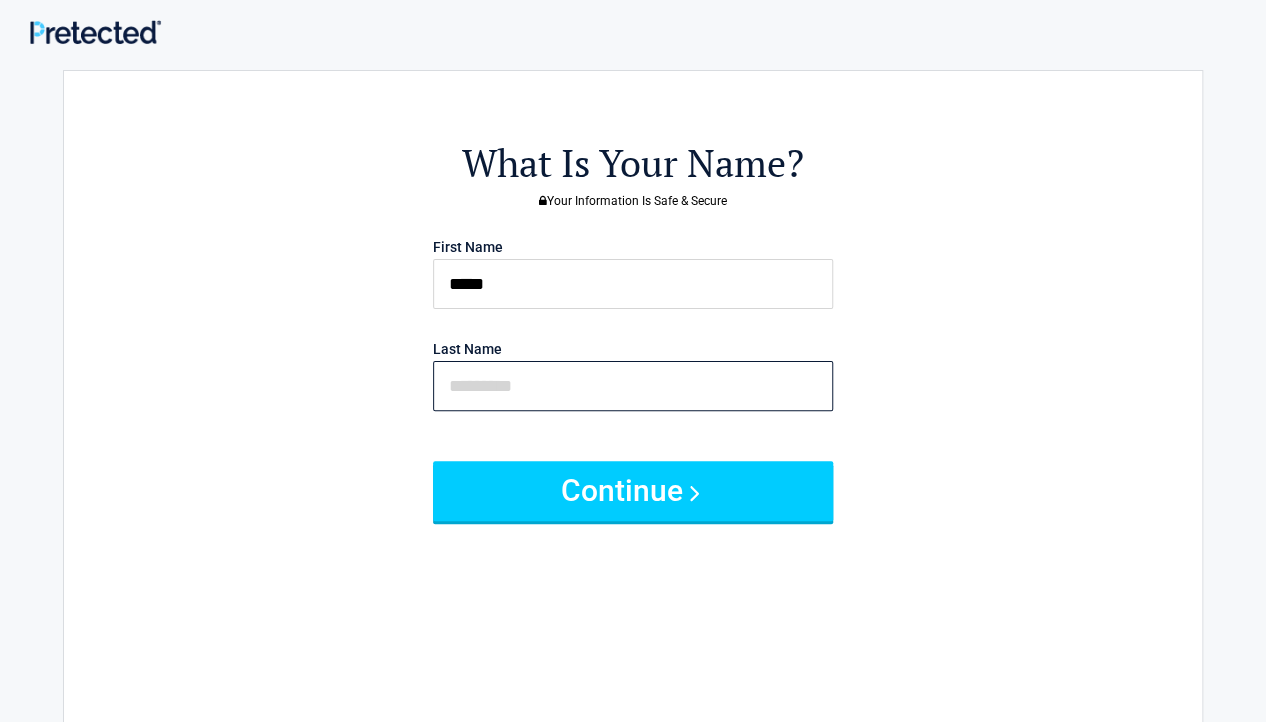 click at bounding box center (633, 386) 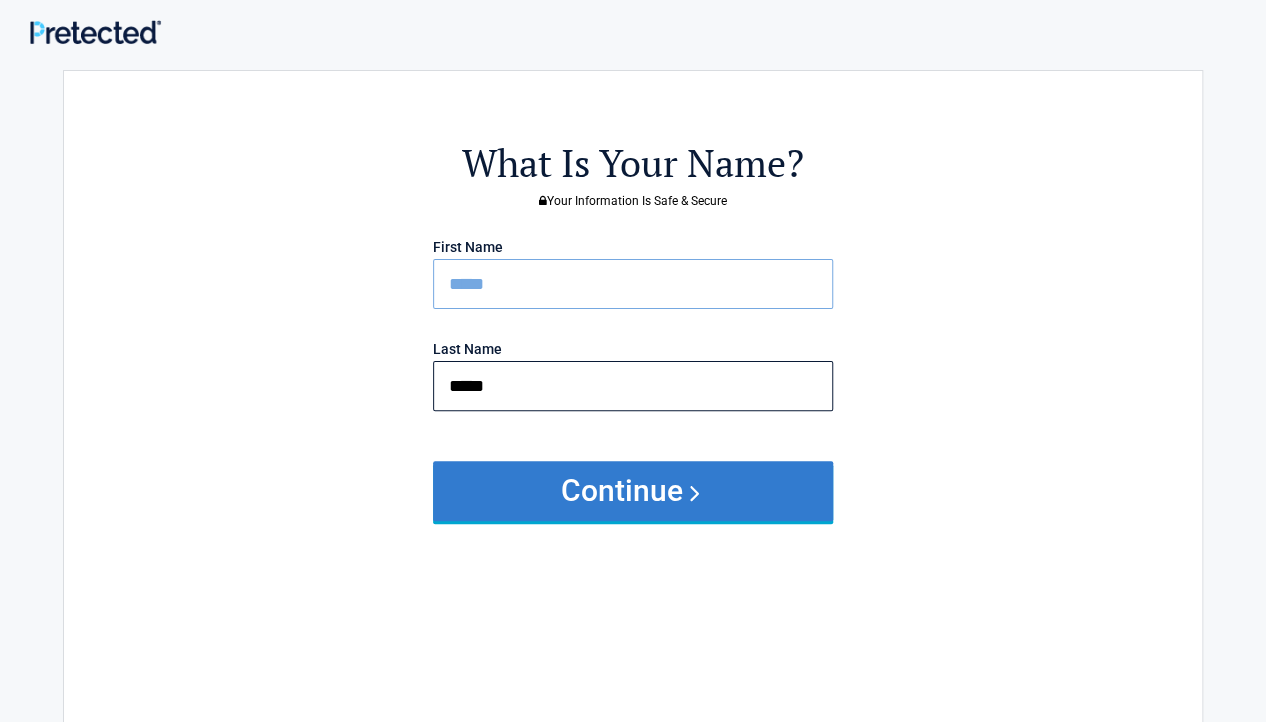 type on "*****" 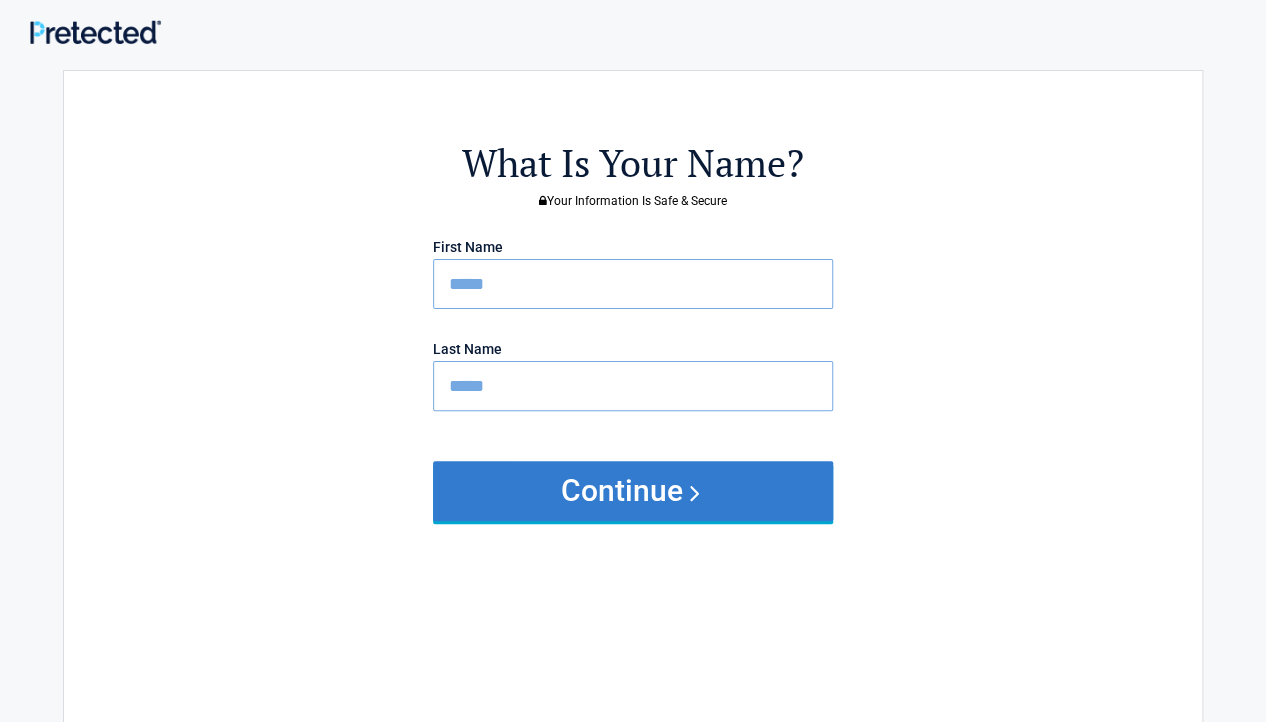 click on "Continue" at bounding box center [633, 491] 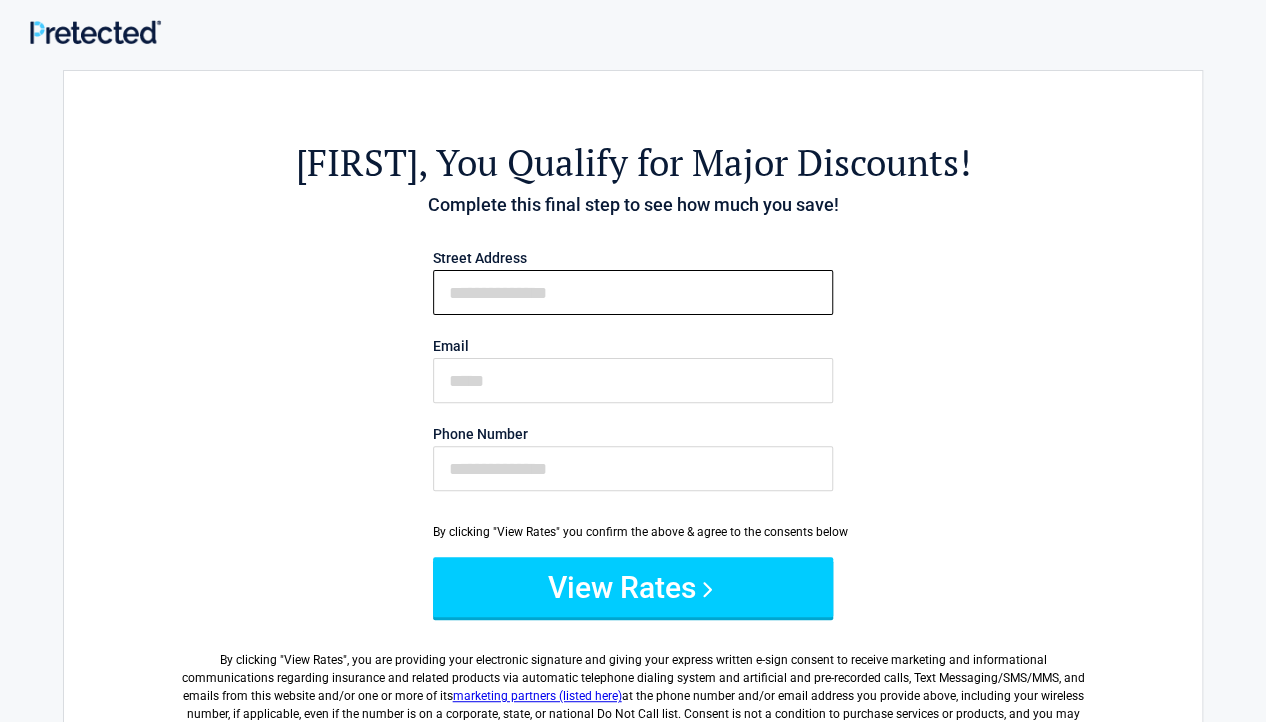 click on "First Name" at bounding box center (633, 292) 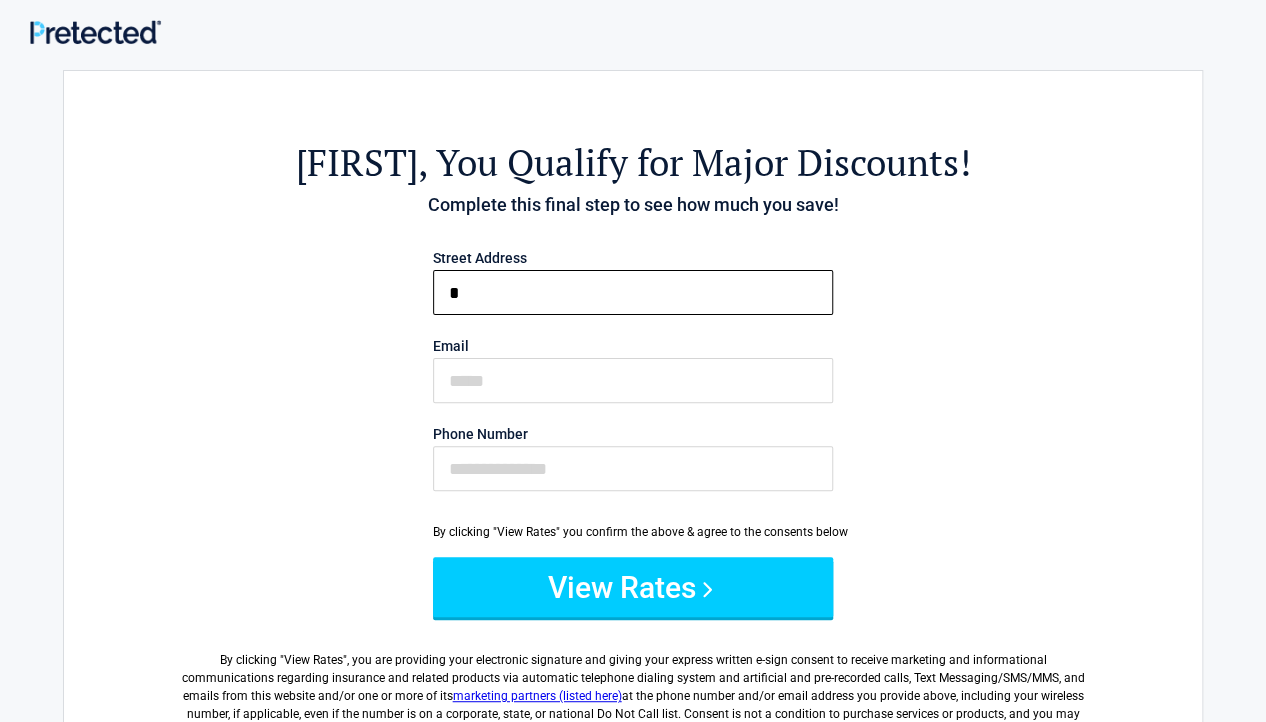 type on "**********" 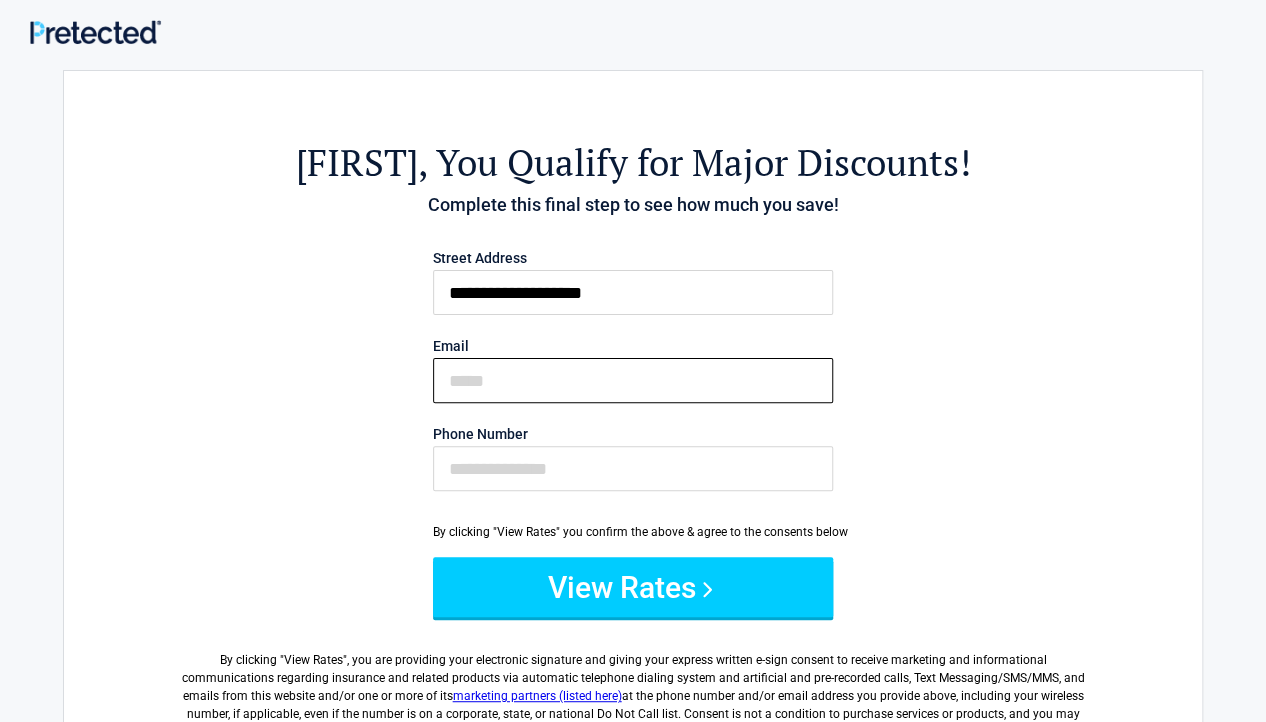 type on "**********" 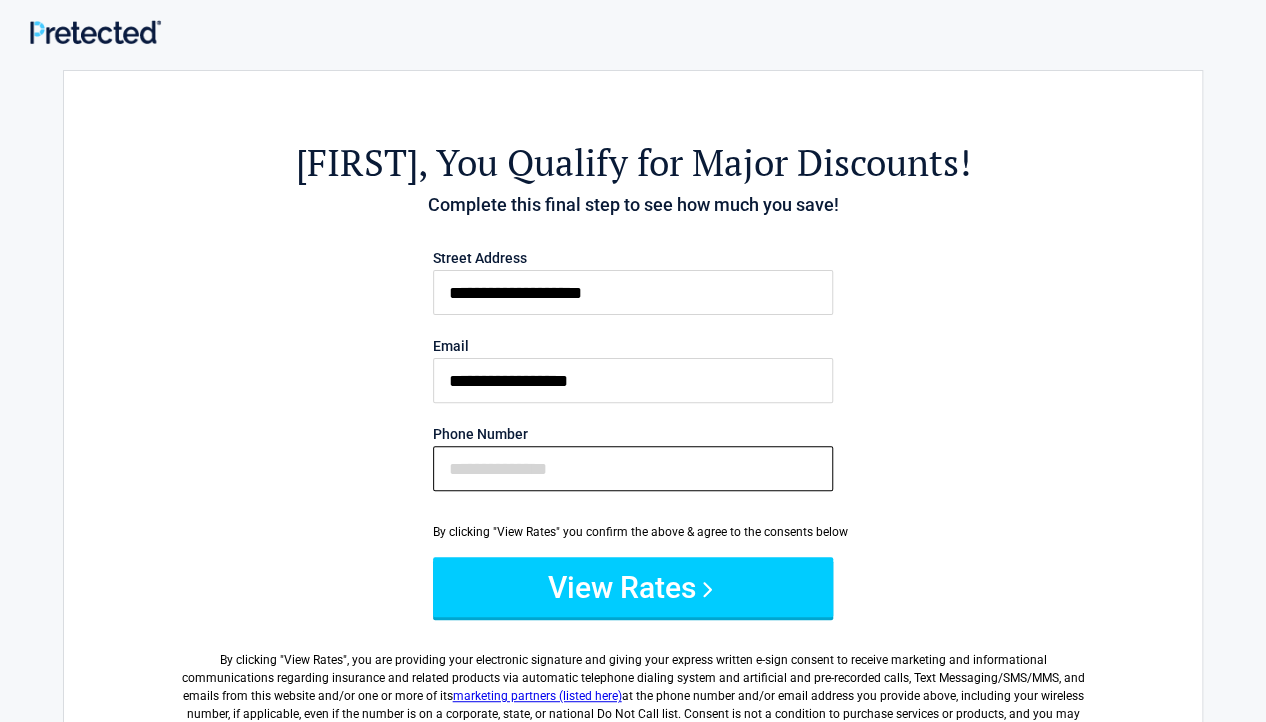 type on "**********" 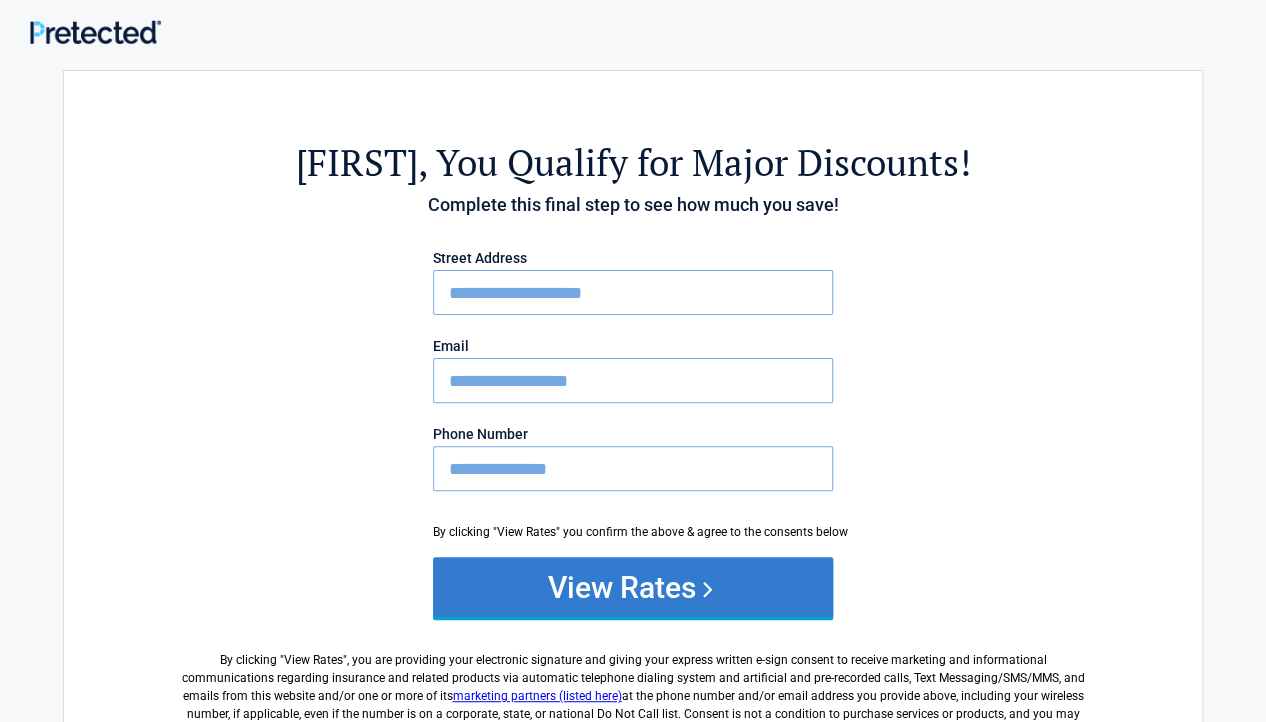 click on "View Rates" at bounding box center (633, 587) 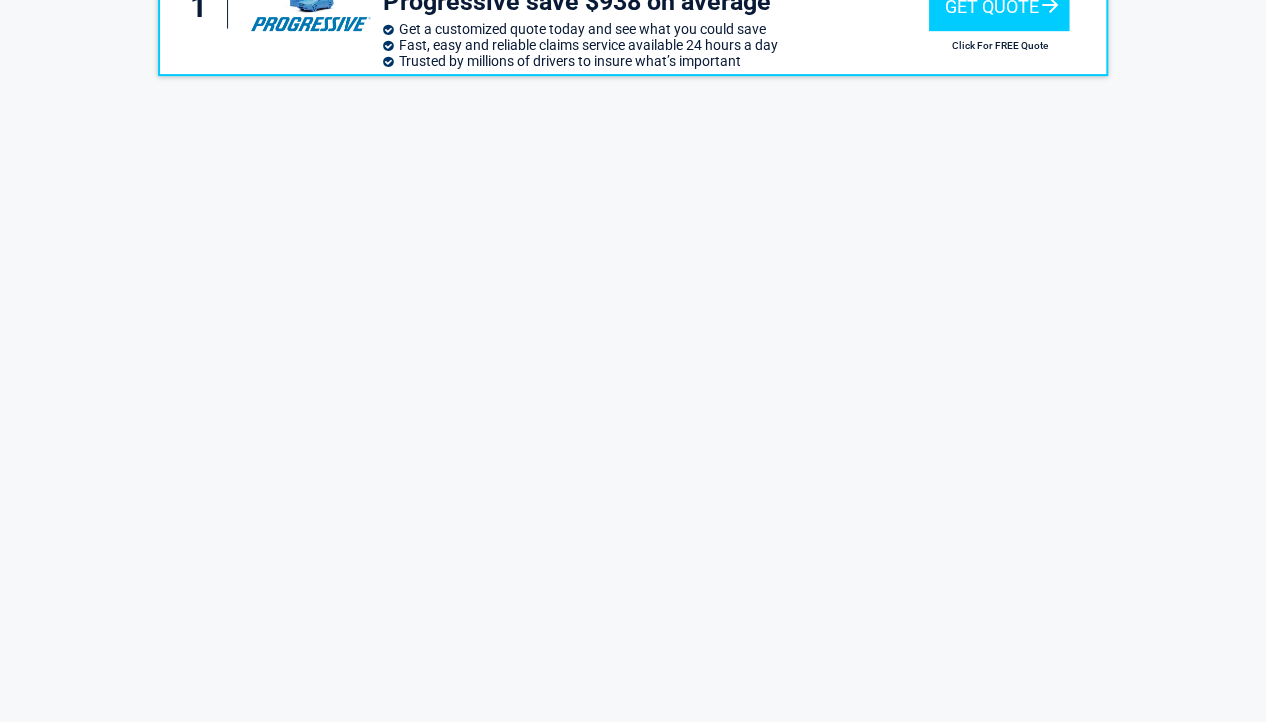 scroll, scrollTop: 105, scrollLeft: 0, axis: vertical 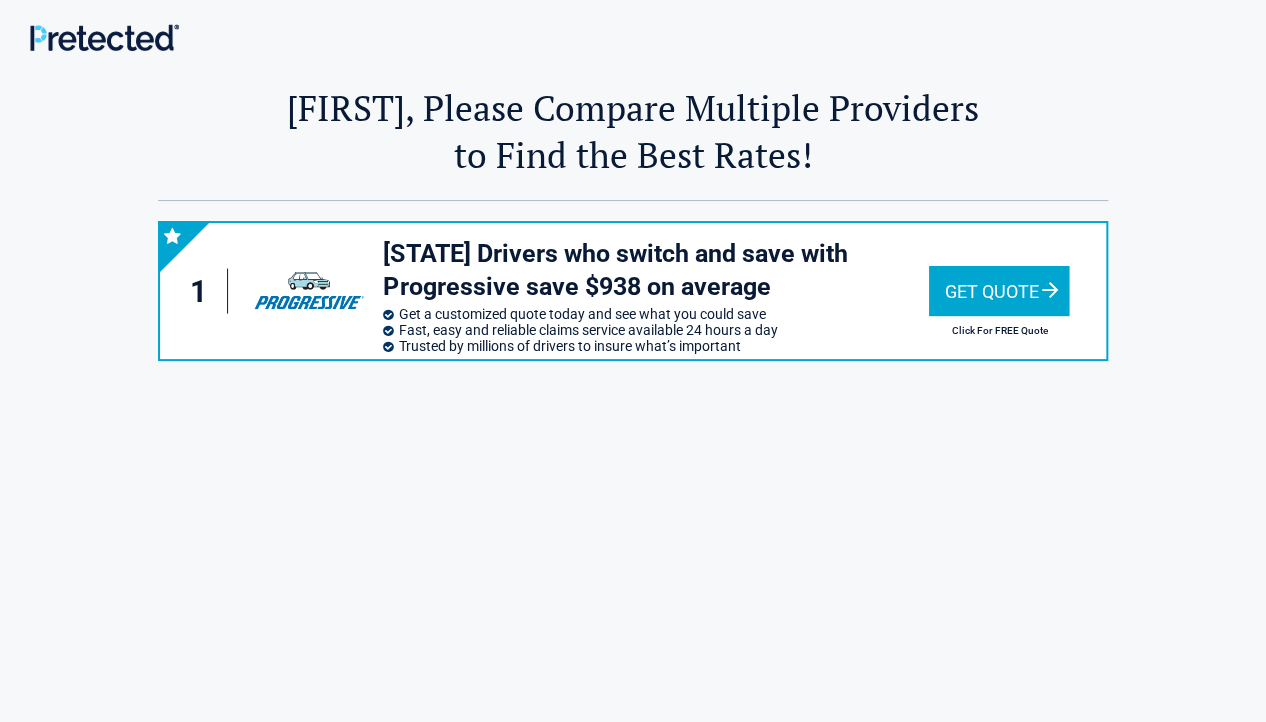 click on "Get Quote" at bounding box center [999, 291] 